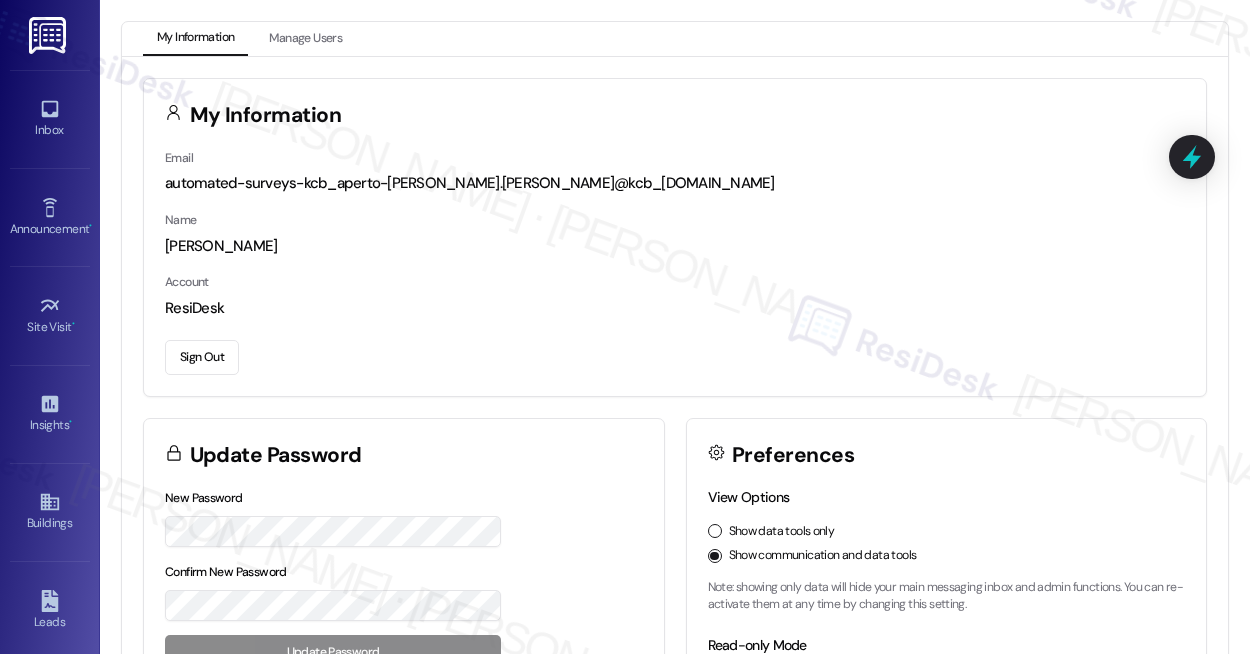 scroll, scrollTop: 0, scrollLeft: 0, axis: both 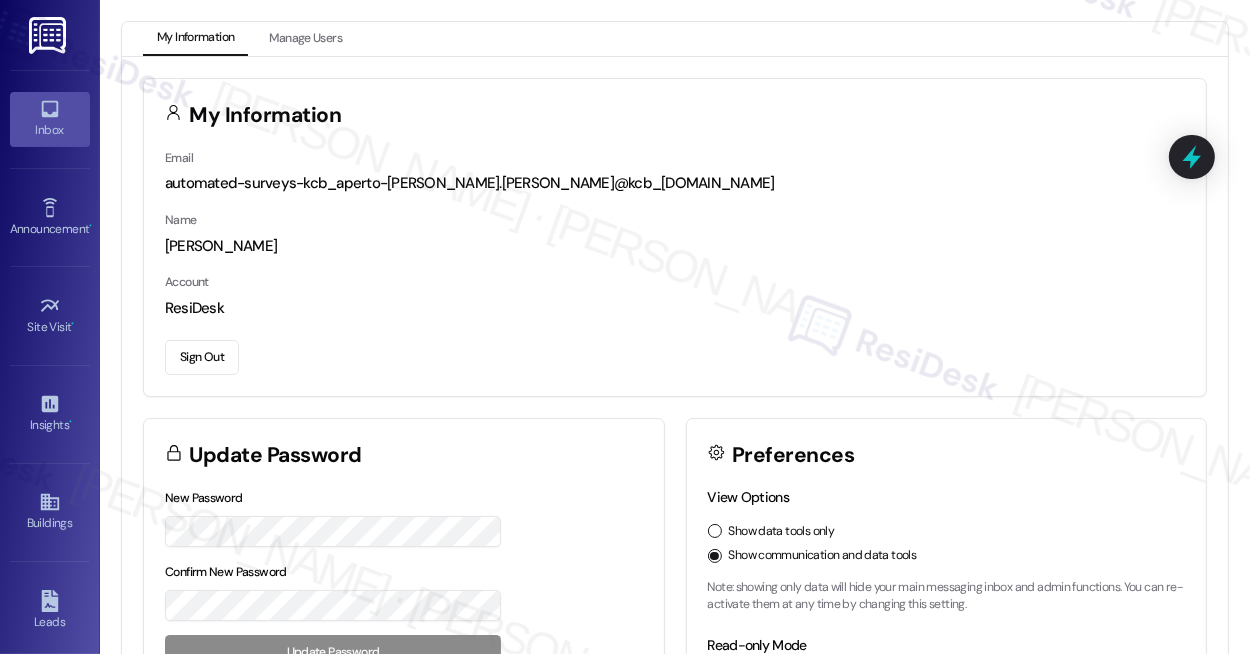 click on "Inbox" at bounding box center [50, 130] 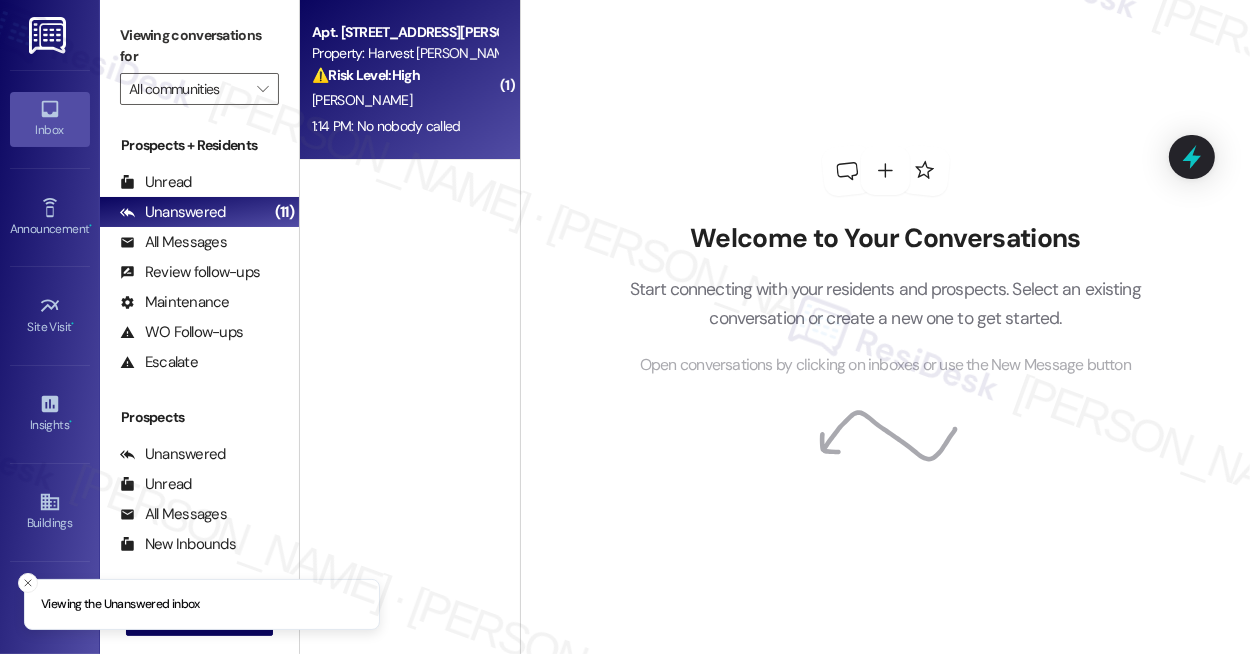 click on "1:14 PM: No nobody called 1:14 PM: No nobody called" at bounding box center [386, 126] 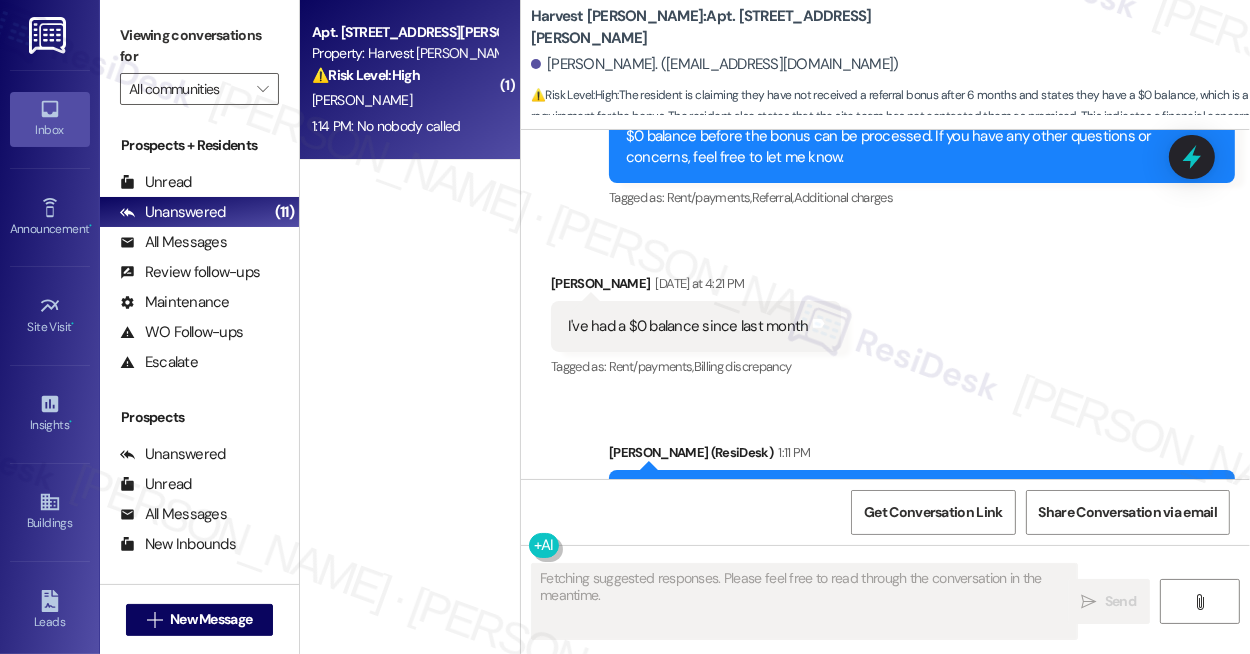 scroll, scrollTop: 6250, scrollLeft: 0, axis: vertical 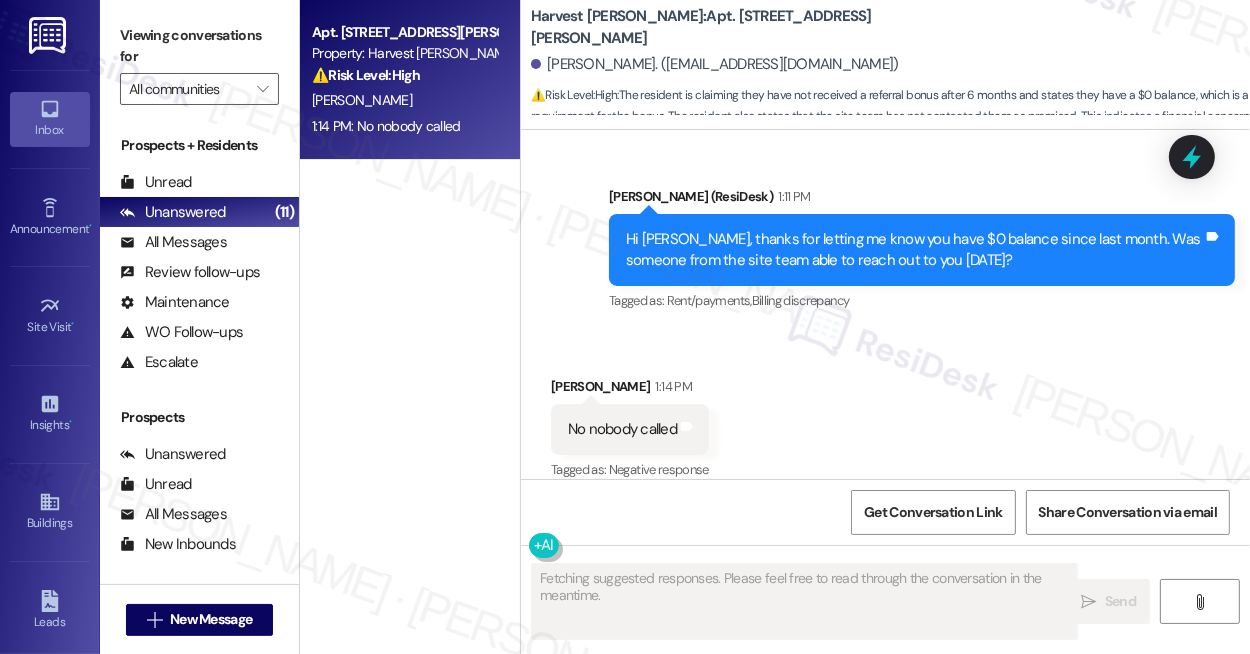 click on "Hi [PERSON_NAME], thanks for letting me know you have $0 balance since last month. Was someone from the site team able to reach out to you [DATE]?" at bounding box center (914, 250) 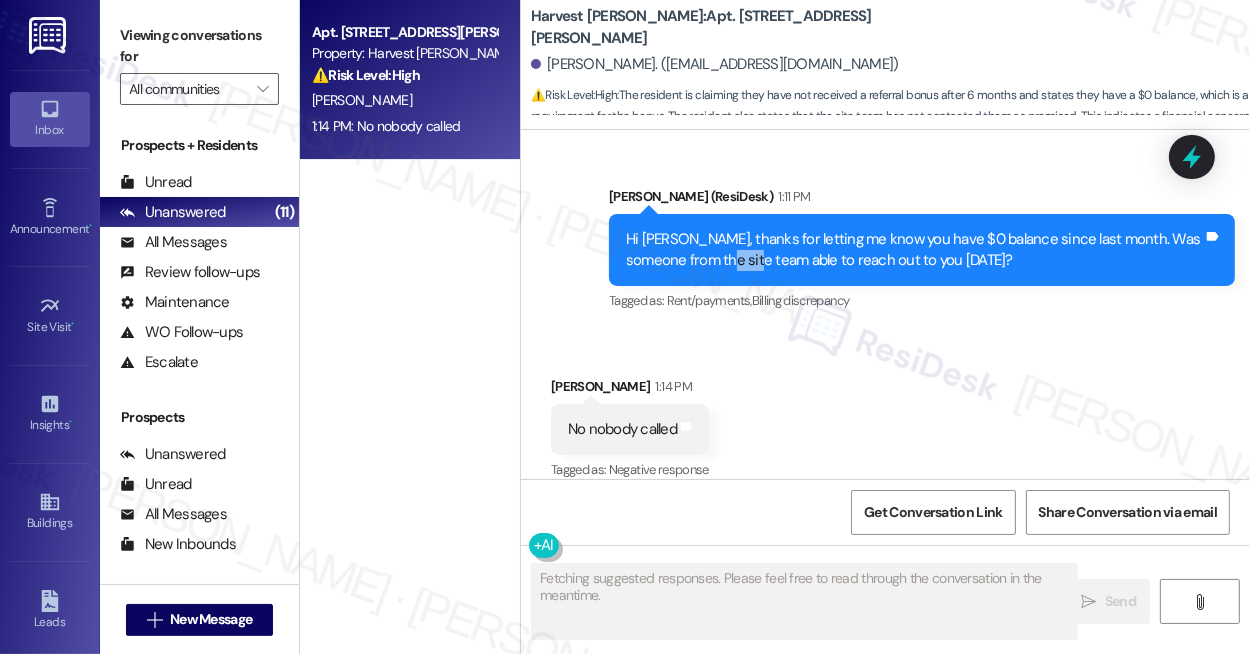 click on "Hi [PERSON_NAME], thanks for letting me know you have $0 balance since last month. Was someone from the site team able to reach out to you [DATE]?" at bounding box center [914, 250] 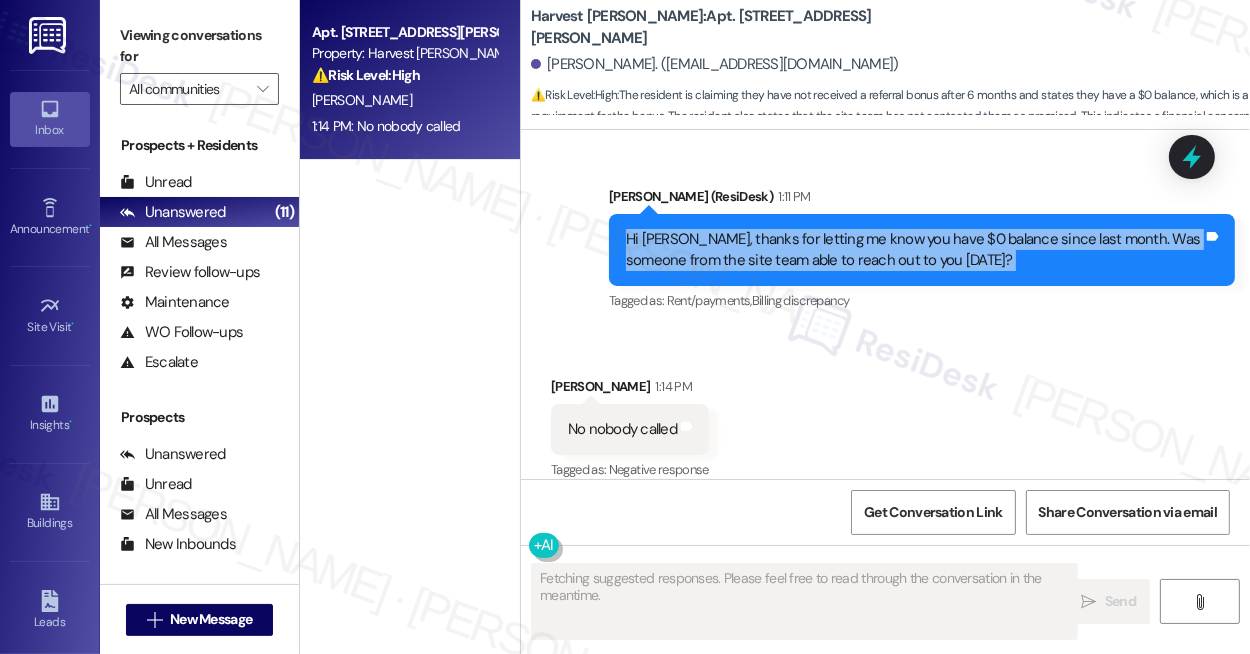click on "Hi [PERSON_NAME], thanks for letting me know you have $0 balance since last month. Was someone from the site team able to reach out to you [DATE]?" at bounding box center (914, 250) 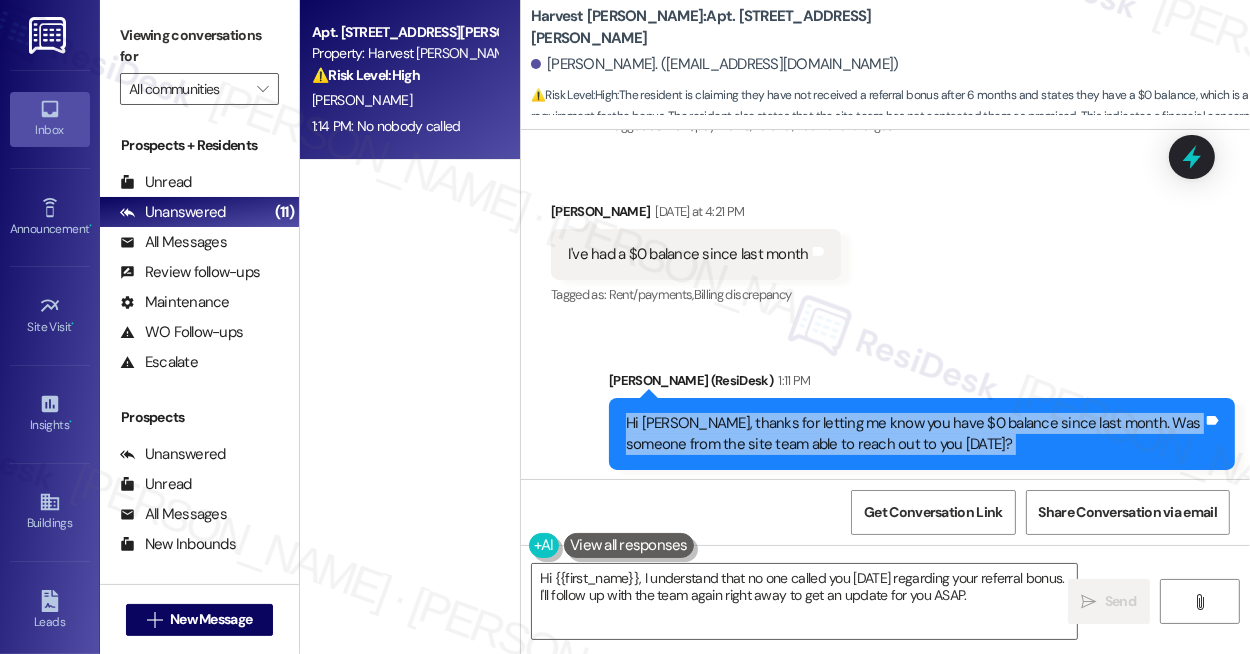 scroll, scrollTop: 6159, scrollLeft: 0, axis: vertical 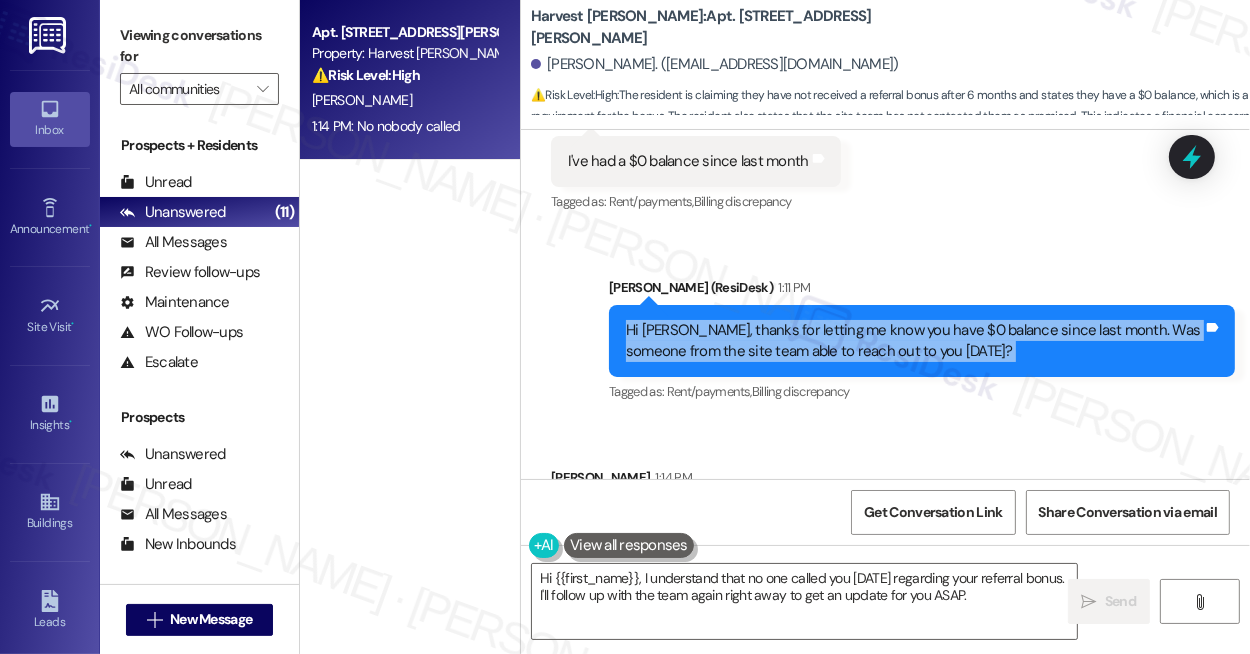 click on "Hi [PERSON_NAME], thanks for letting me know you have $0 balance since last month. Was someone from the site team able to reach out to you [DATE]?" at bounding box center (914, 341) 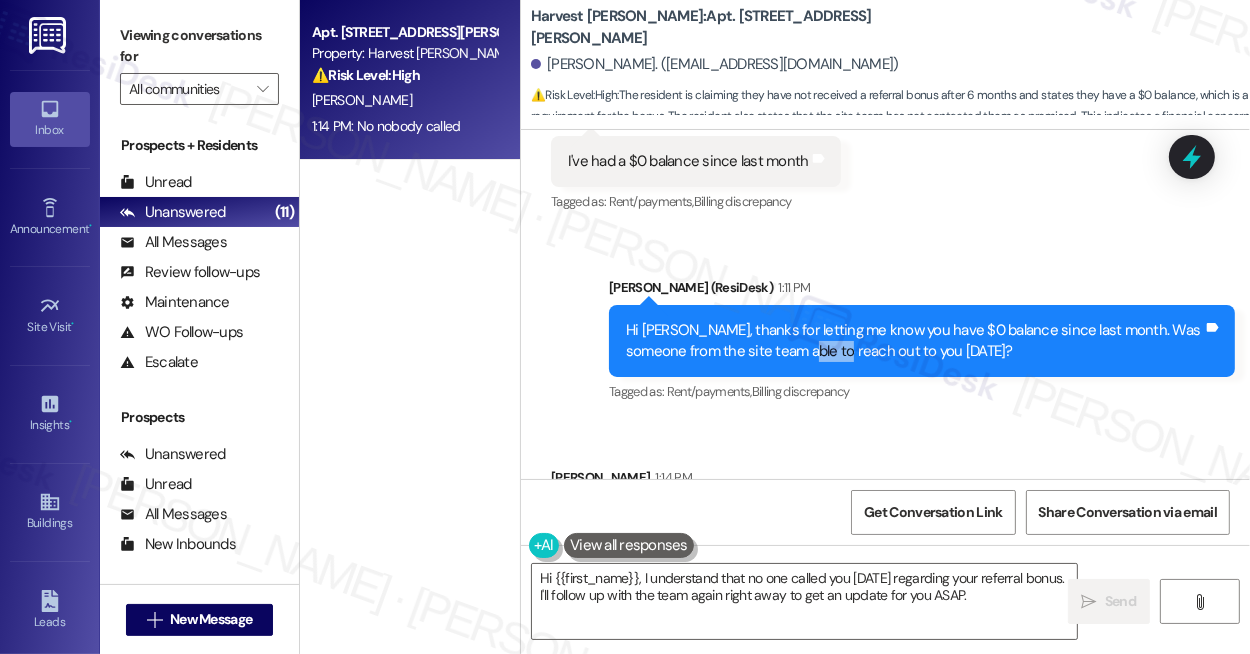 click on "Hi [PERSON_NAME], thanks for letting me know you have $0 balance since last month. Was someone from the site team able to reach out to you [DATE]?" at bounding box center (914, 341) 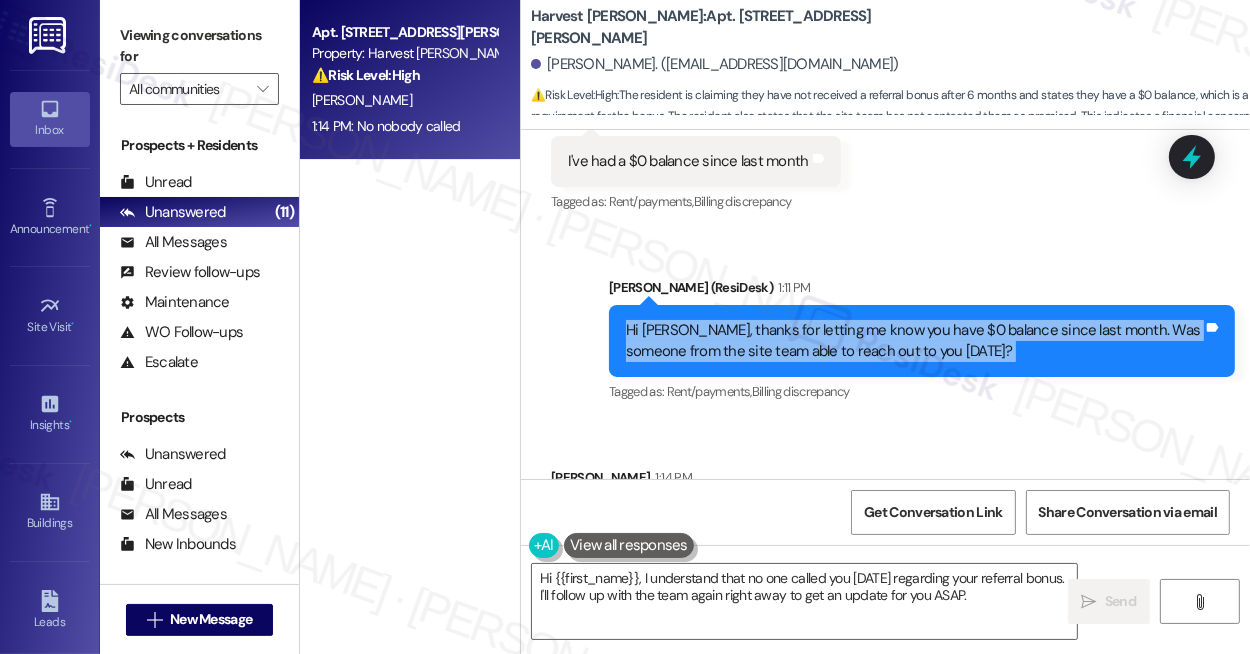 click on "Hi [PERSON_NAME], thanks for letting me know you have $0 balance since last month. Was someone from the site team able to reach out to you [DATE]?" at bounding box center (914, 341) 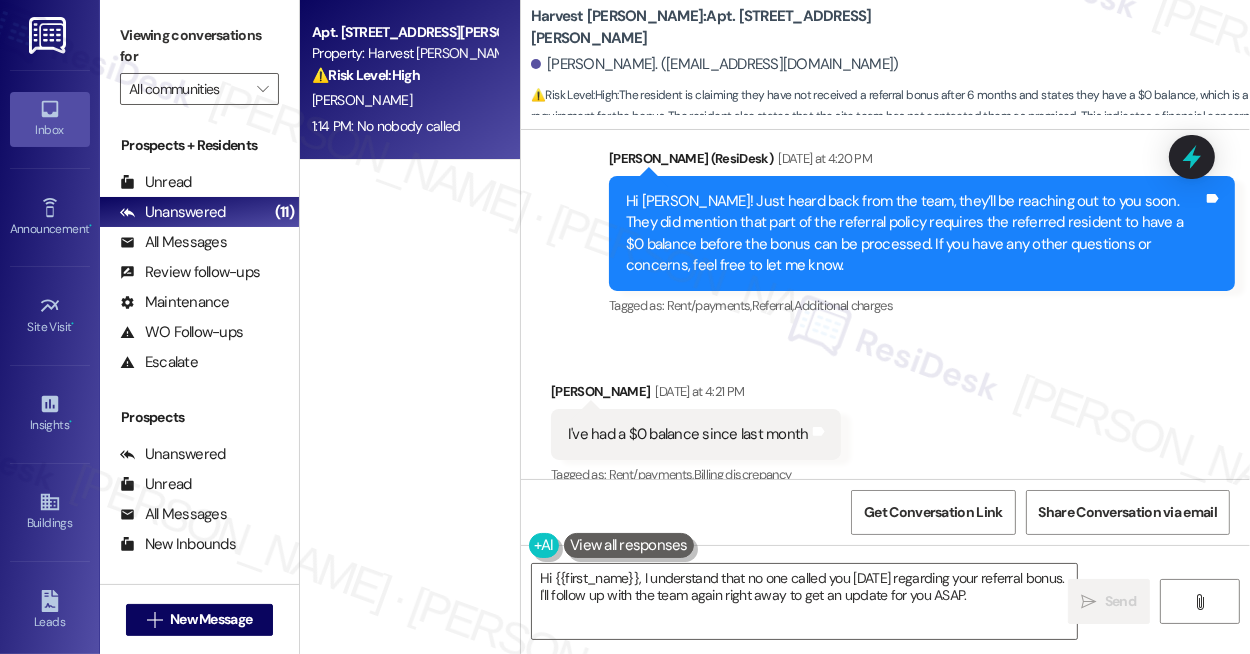 scroll, scrollTop: 5795, scrollLeft: 0, axis: vertical 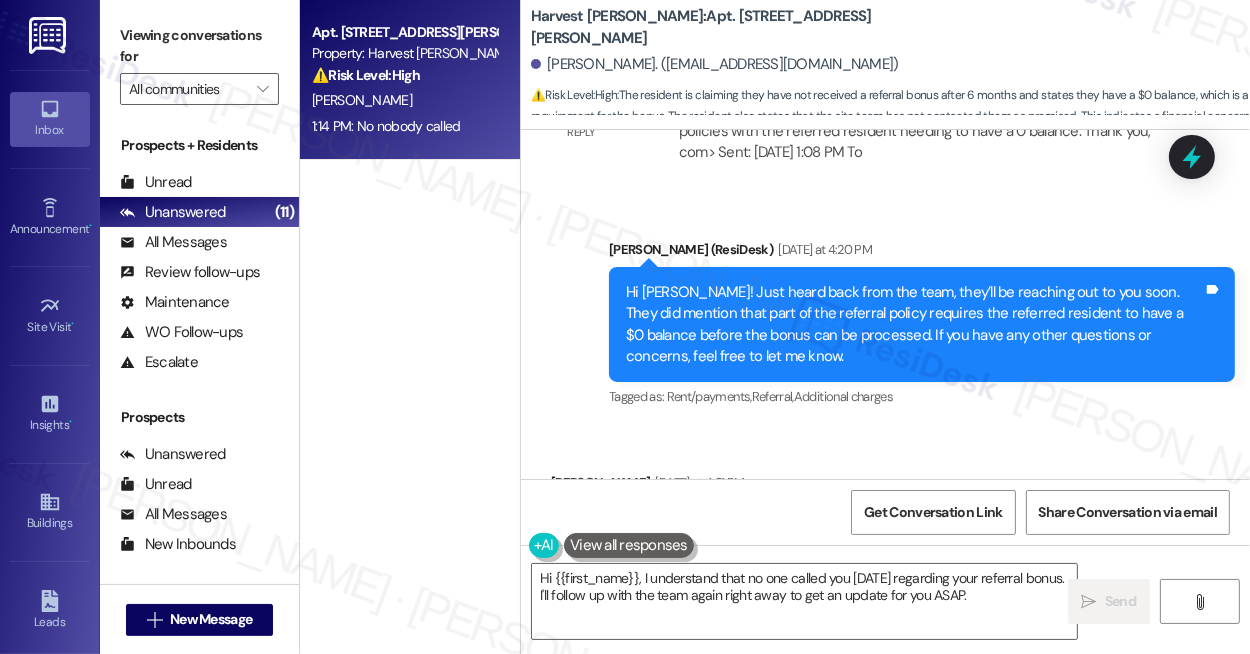 click on "Hi [PERSON_NAME]! Just heard back from the team, they’ll be reaching out to you soon. They did mention that part of the referral policy requires the referred resident to have a $0 balance before the bonus can be processed. If you have any other questions or concerns, feel free to let me know." at bounding box center [914, 325] 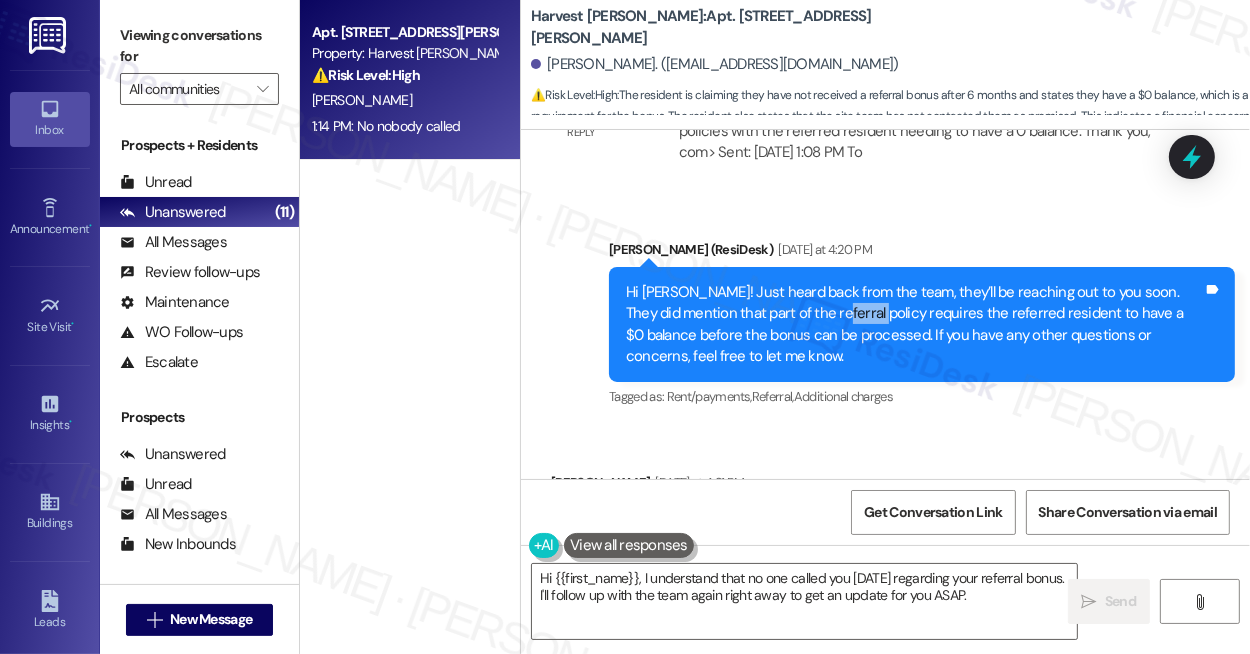 click on "Hi [PERSON_NAME]! Just heard back from the team, they’ll be reaching out to you soon. They did mention that part of the referral policy requires the referred resident to have a $0 balance before the bonus can be processed. If you have any other questions or concerns, feel free to let me know." at bounding box center (914, 325) 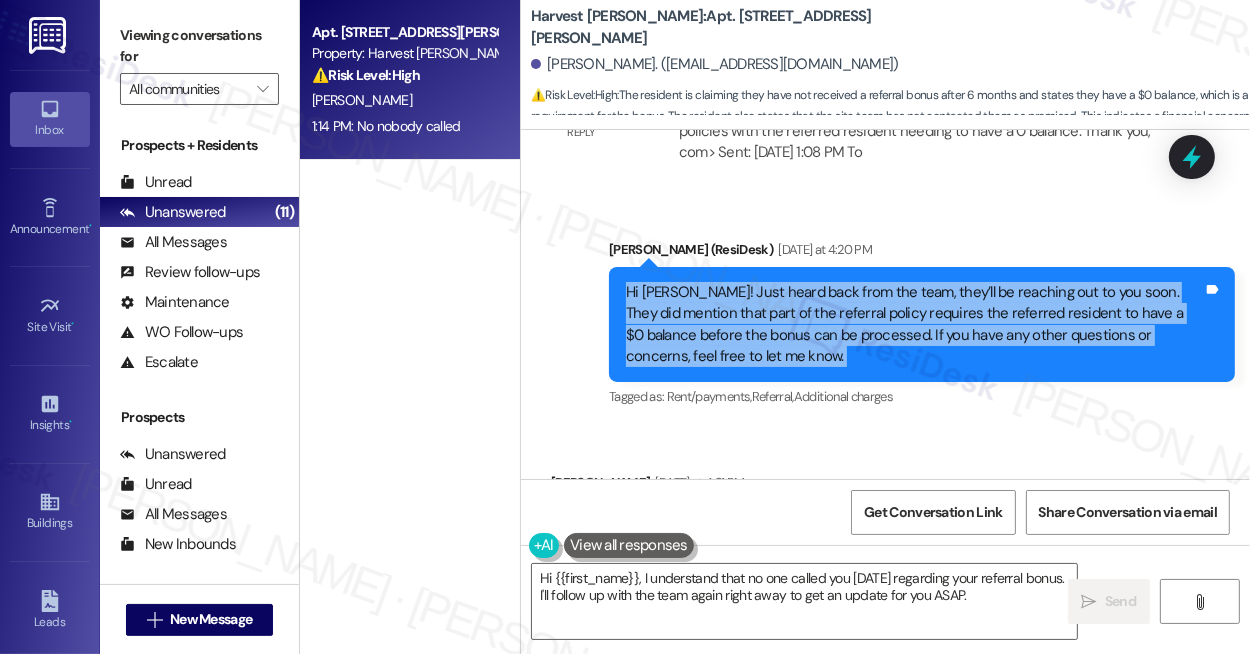 click on "Hi [PERSON_NAME]! Just heard back from the team, they’ll be reaching out to you soon. They did mention that part of the referral policy requires the referred resident to have a $0 balance before the bonus can be processed. If you have any other questions or concerns, feel free to let me know." at bounding box center [914, 325] 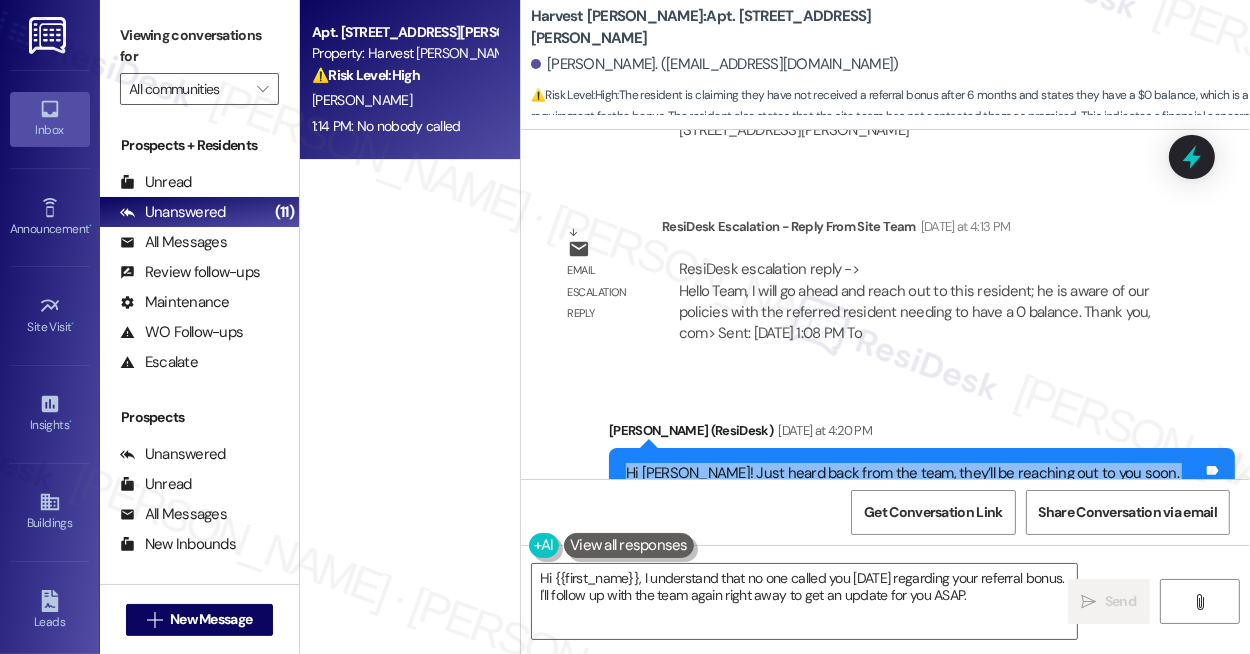 scroll, scrollTop: 5613, scrollLeft: 0, axis: vertical 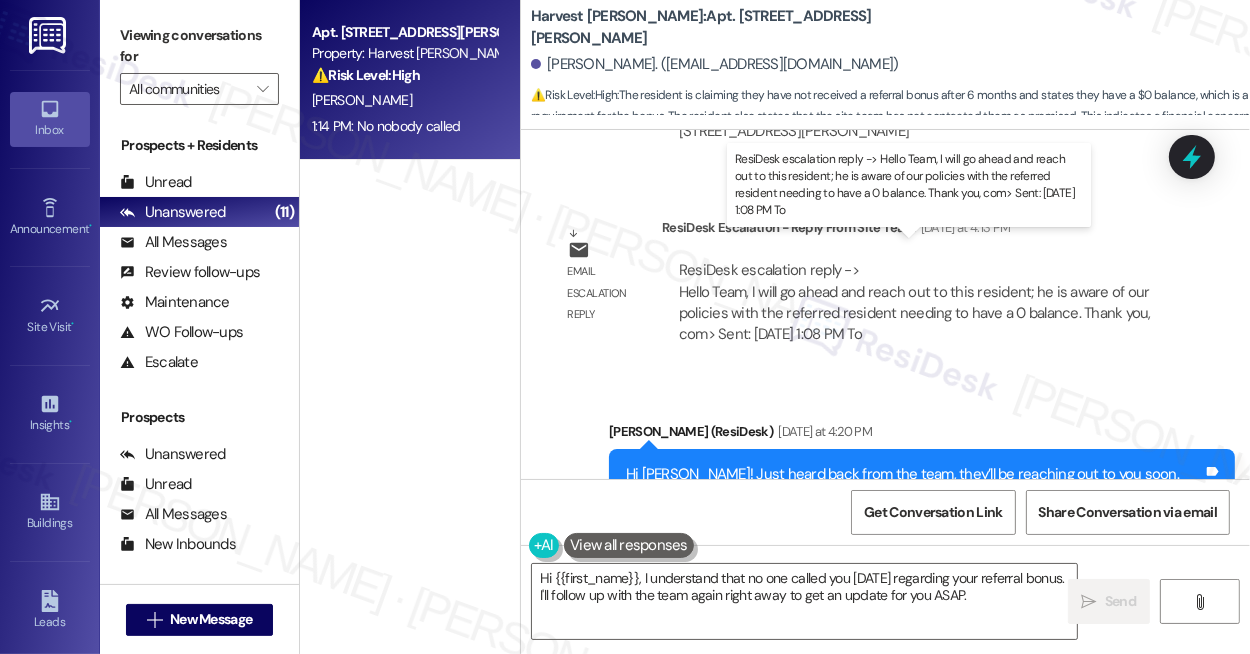 click on "ResiDesk escalation reply ->
Hello Team, I will go ahead and reach out to this resident; he is aware of our policies with the referred resident needing to have a 0 balance. Thank you, com> Sent: [DATE] 1:08 PM To ResiDesk escalation reply ->
Hello Team, I will go ahead and reach out to this resident; he is aware of our policies with the referred resident needing to have a 0 balance. Thank you, com> Sent: [DATE] 1:08 PM To" at bounding box center (915, 302) 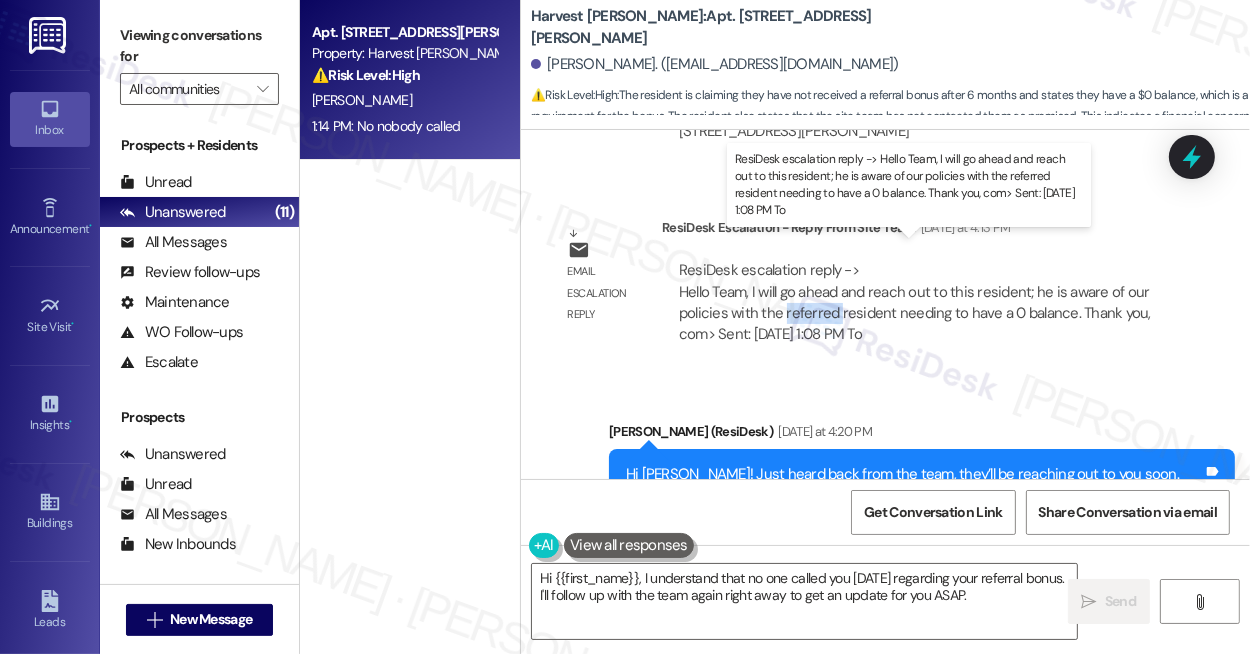 click on "ResiDesk escalation reply ->
Hello Team, I will go ahead and reach out to this resident; he is aware of our policies with the referred resident needing to have a 0 balance. Thank you, com> Sent: [DATE] 1:08 PM To ResiDesk escalation reply ->
Hello Team, I will go ahead and reach out to this resident; he is aware of our policies with the referred resident needing to have a 0 balance. Thank you, com> Sent: [DATE] 1:08 PM To" at bounding box center [915, 302] 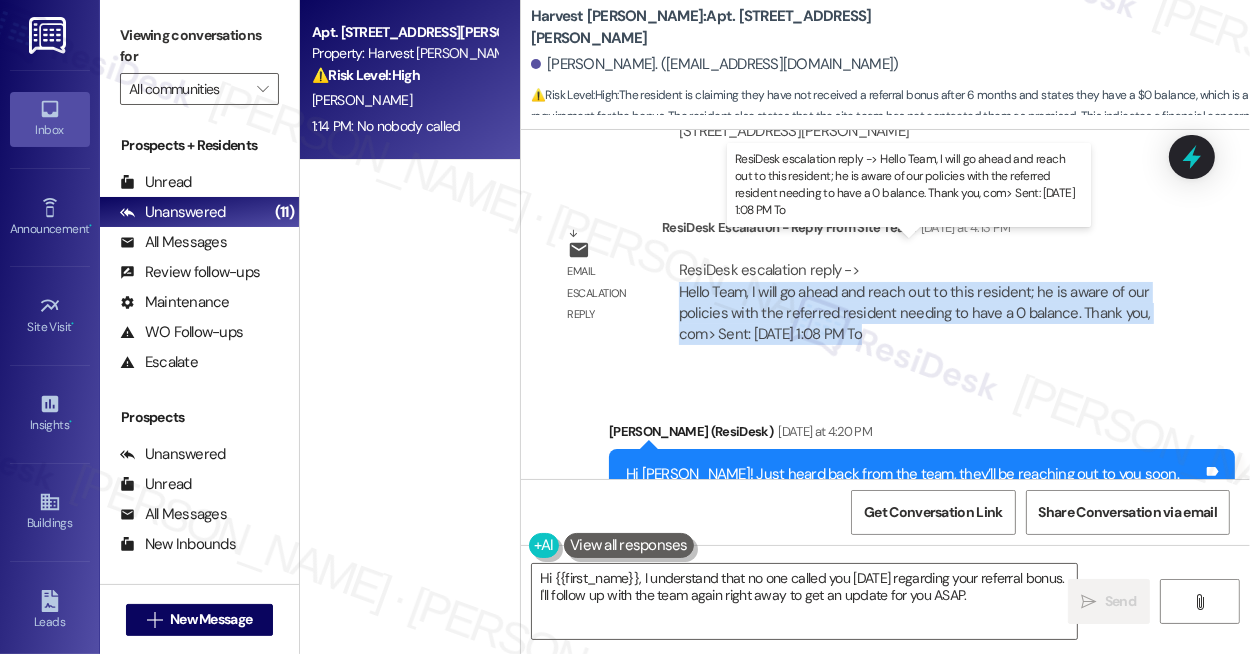 click on "ResiDesk escalation reply ->
Hello Team, I will go ahead and reach out to this resident; he is aware of our policies with the referred resident needing to have a 0 balance. Thank you, com> Sent: [DATE] 1:08 PM To ResiDesk escalation reply ->
Hello Team, I will go ahead and reach out to this resident; he is aware of our policies with the referred resident needing to have a 0 balance. Thank you, com> Sent: [DATE] 1:08 PM To" at bounding box center (915, 302) 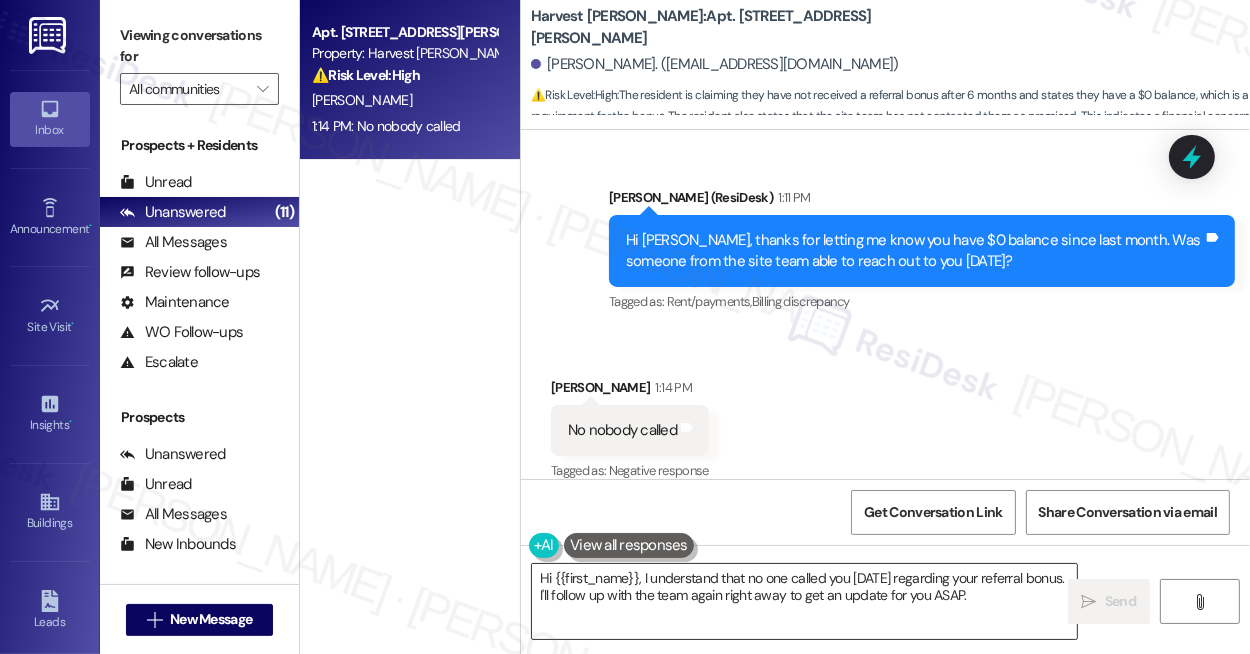 scroll, scrollTop: 6250, scrollLeft: 0, axis: vertical 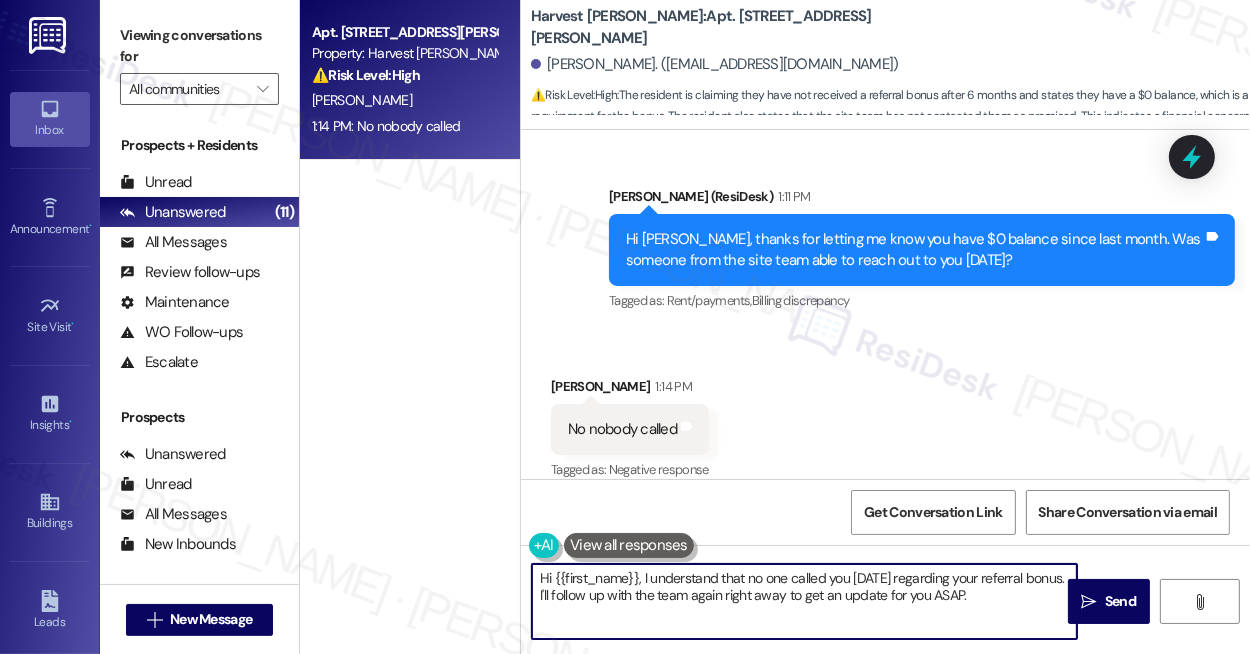 click on "Hi {{first_name}}, I understand that no one called you [DATE] regarding your referral bonus. I'll follow up with the team again right away to get an update for you ASAP." at bounding box center (804, 601) 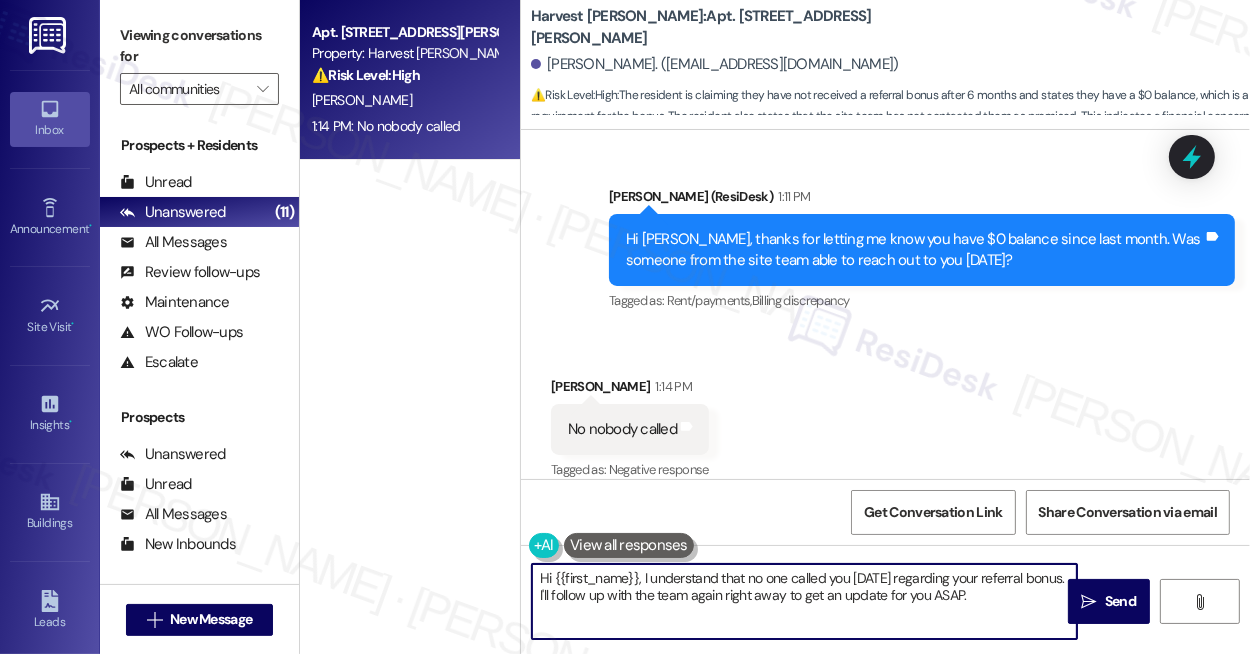drag, startPoint x: 644, startPoint y: 581, endPoint x: 423, endPoint y: 559, distance: 222.09232 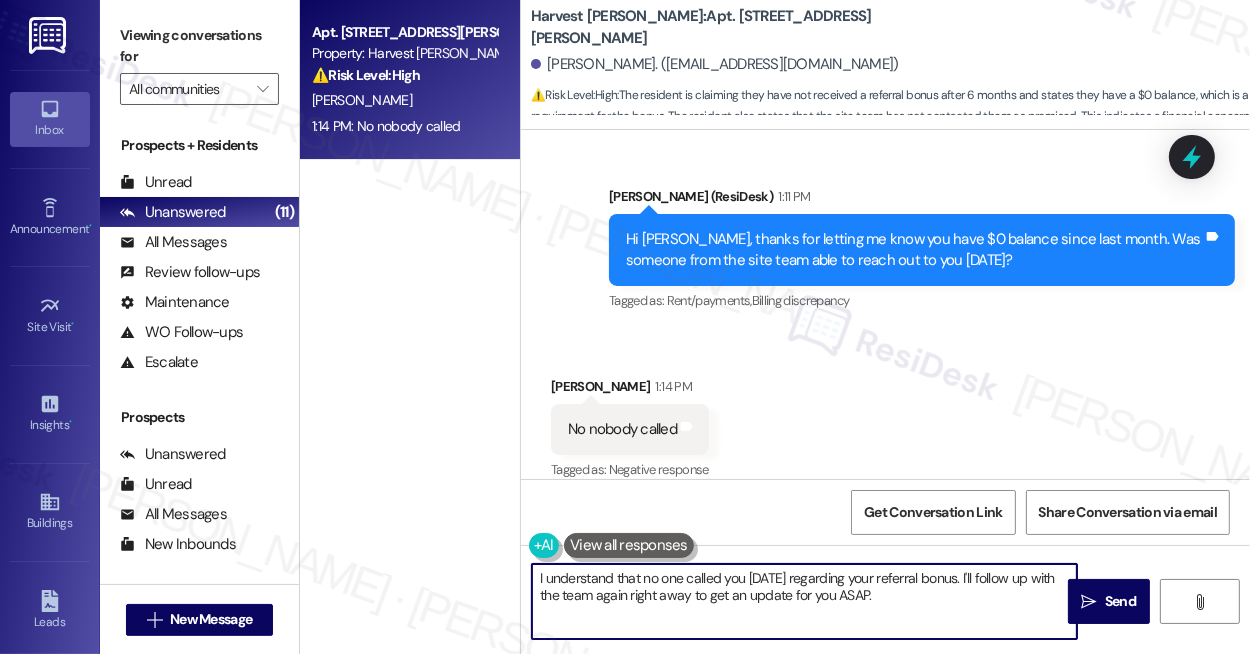 drag, startPoint x: 979, startPoint y: 576, endPoint x: 993, endPoint y: 592, distance: 21.260292 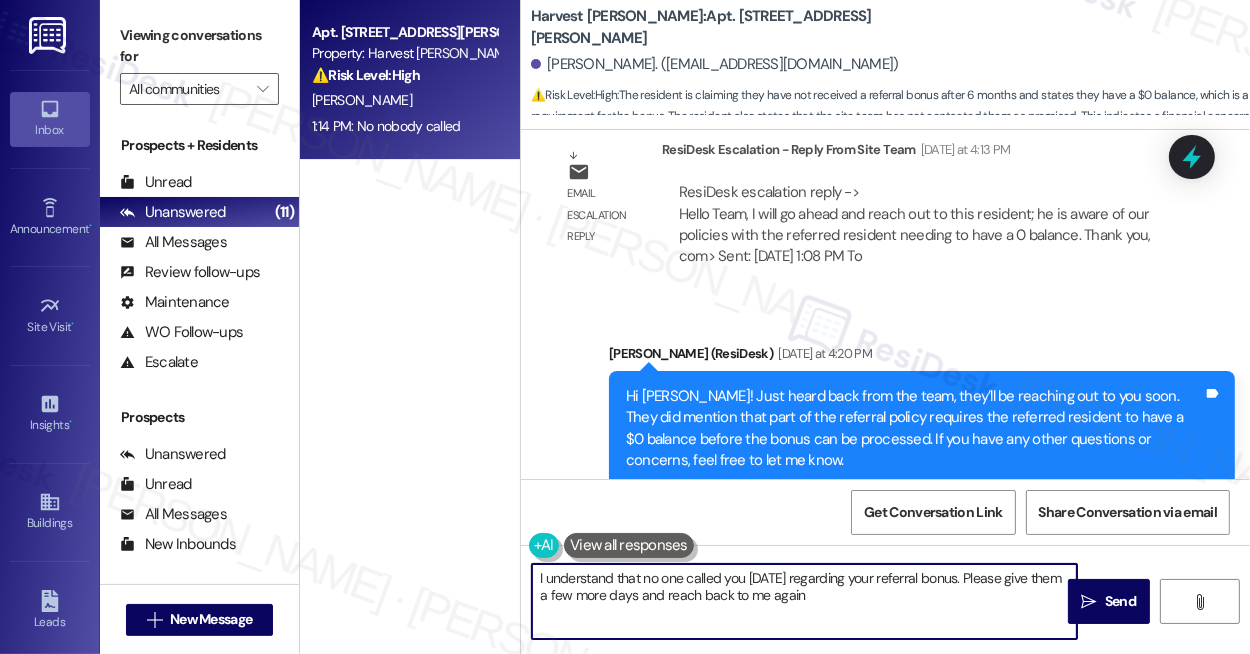 scroll, scrollTop: 5613, scrollLeft: 0, axis: vertical 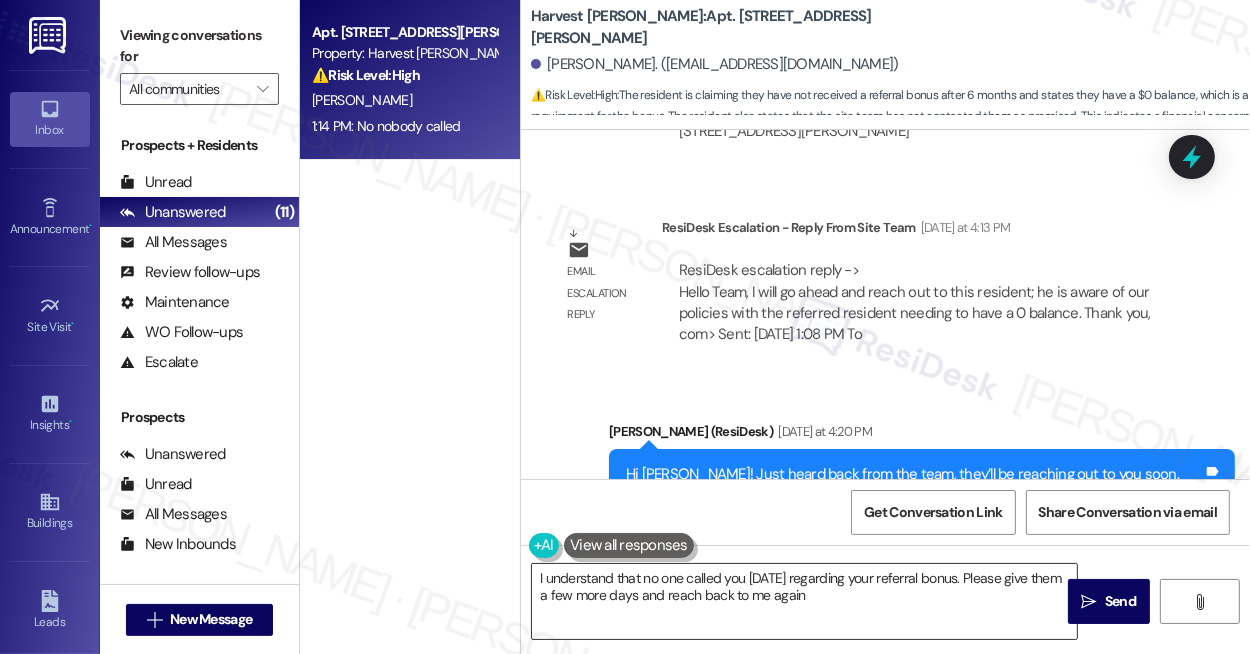 click on "I understand that no one called you [DATE] regarding your referral bonus. Please give them a few more days and reach back to me again" at bounding box center (804, 601) 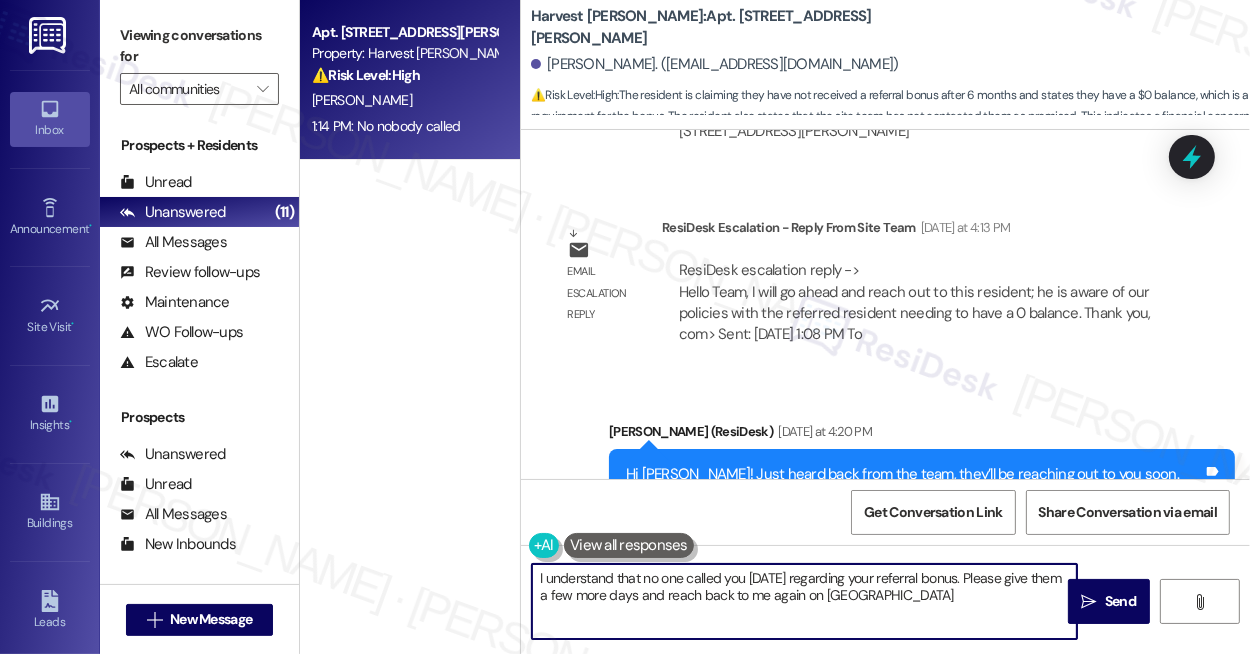 type on "I understand that no one called you [DATE] regarding your referral bonus. Please give them a few more days and reach back to me again [DATE]" 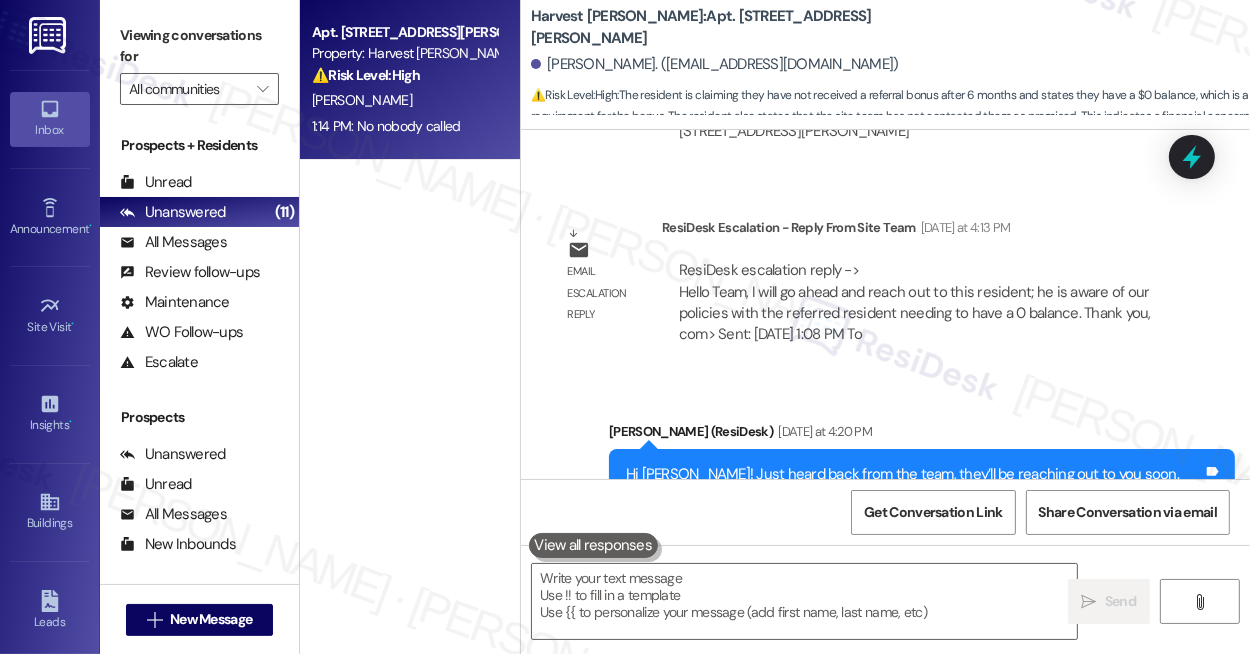 click on "Sent via SMS [PERSON_NAME]   (ResiDesk) [DATE] at 4:20 PM Hi [PERSON_NAME]! Just heard back from the team, they’ll be reaching out to you soon. They did mention that part of the referral policy requires the referred resident to have a $0 balance before the bonus can be processed. If you have any other questions or concerns, feel free to let me know. Tags and notes Tagged as:   Rent/payments ,  Click to highlight conversations about Rent/payments Referral ,  Click to highlight conversations about Referral Additional charges Click to highlight conversations about Additional charges" at bounding box center [885, 492] 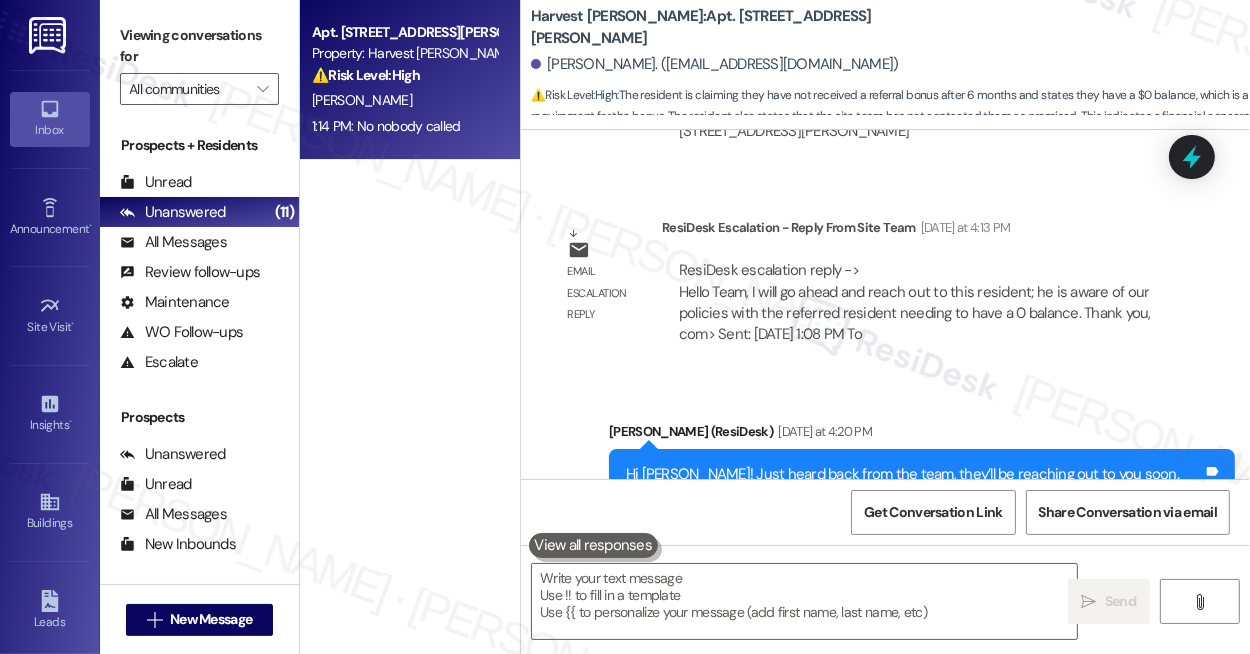 click on "Email escalation reply ResiDesk Escalation - Reply From Site Team [DATE] at 4:13 PM ResiDesk escalation reply ->
Hello Team, I will go ahead and reach out to this resident; he is aware of our policies with the referred resident needing to have a 0 balance. Thank you, com> Sent: [DATE] 1:08 PM To ResiDesk escalation reply ->
Hello Team, I will go ahead and reach out to this resident; he is aware of our policies with the referred resident needing to have a 0 balance. Thank you, com> Sent: [DATE] 1:08 PM To" at bounding box center (864, 289) 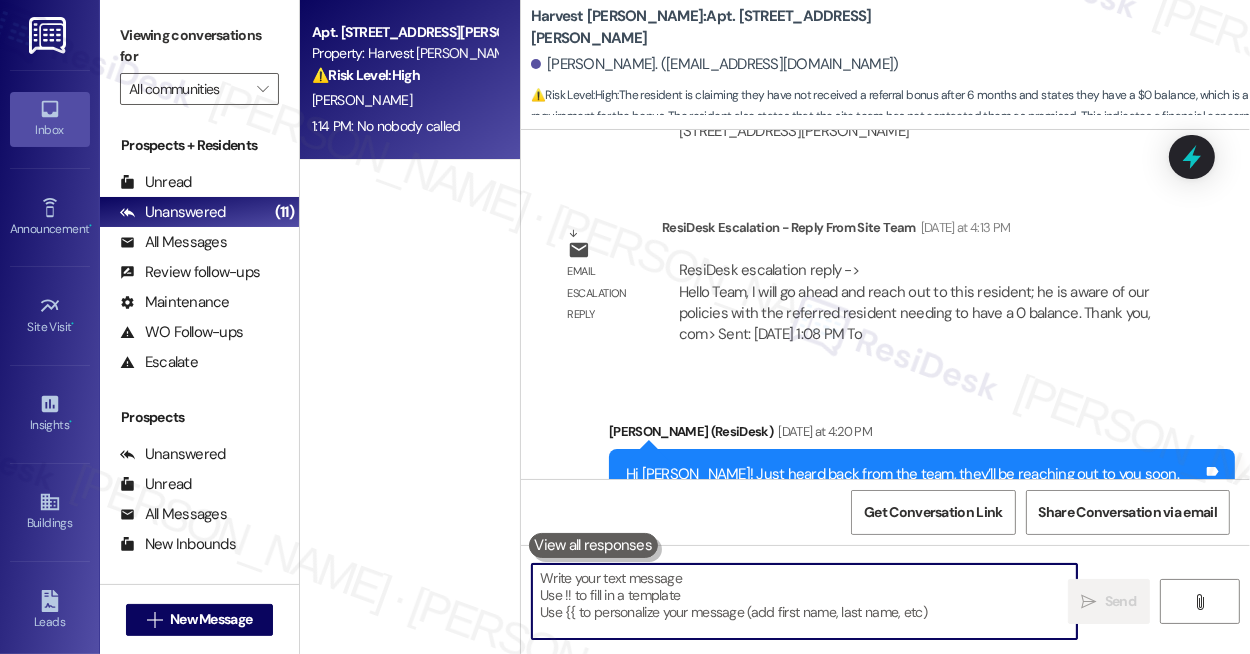 click at bounding box center [804, 601] 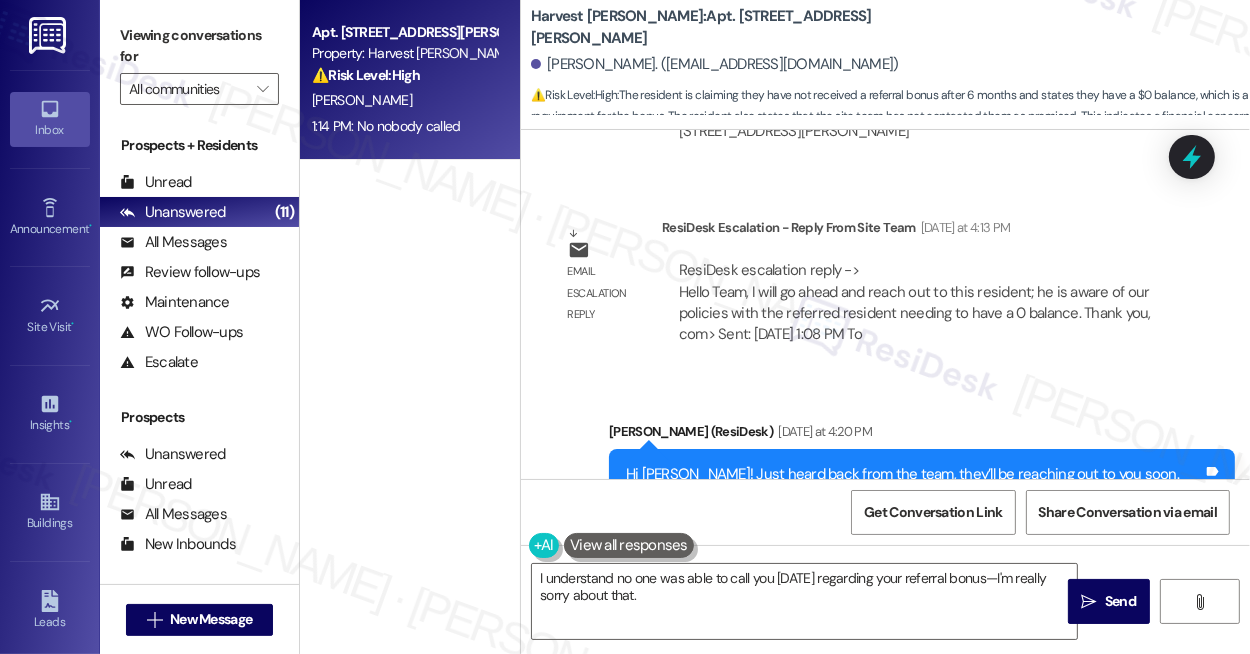 click on "ResiDesk escalation reply ->
Hello Team, I will go ahead and reach out to this resident; he is aware of our policies with the referred resident needing to have a 0 balance. Thank you, com> Sent: [DATE] 1:08 PM To ResiDesk escalation reply ->
Hello Team, I will go ahead and reach out to this resident; he is aware of our policies with the referred resident needing to have a 0 balance. Thank you, com> Sent: [DATE] 1:08 PM To" at bounding box center [919, 303] 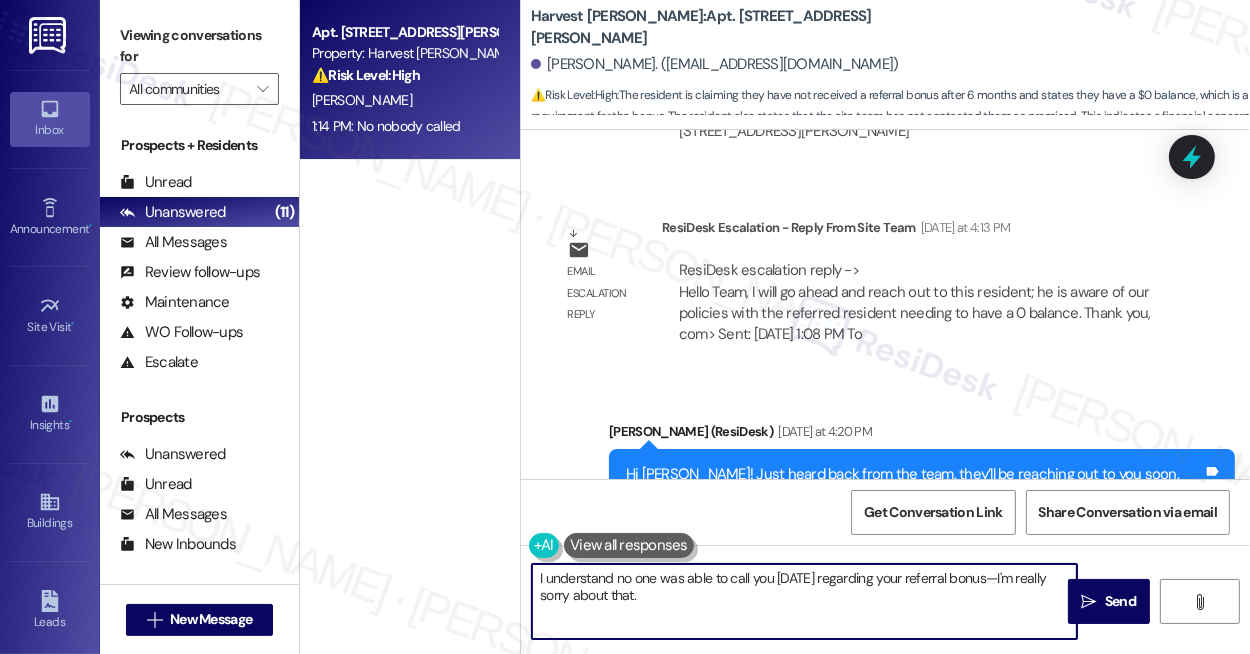 click on "I understand no one was able to call you [DATE] regarding your referral bonus—I'm really sorry about that." at bounding box center (804, 601) 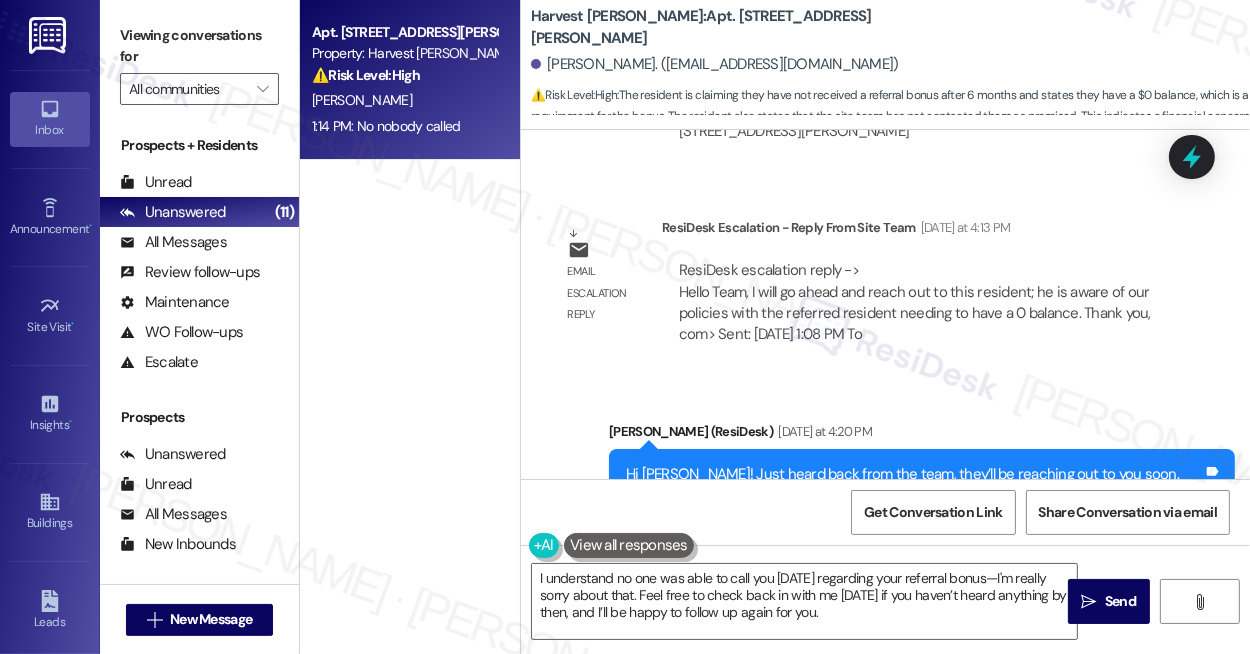 click on "ResiDesk escalation reply ->
Hello Team, I will go ahead and reach out to this resident; he is aware of our policies with the referred resident needing to have a 0 balance. Thank you, com> Sent: [DATE] 1:08 PM To ResiDesk escalation reply ->
Hello Team, I will go ahead and reach out to this resident; he is aware of our policies with the referred resident needing to have a 0 balance. Thank you, com> Sent: [DATE] 1:08 PM To" at bounding box center [919, 303] 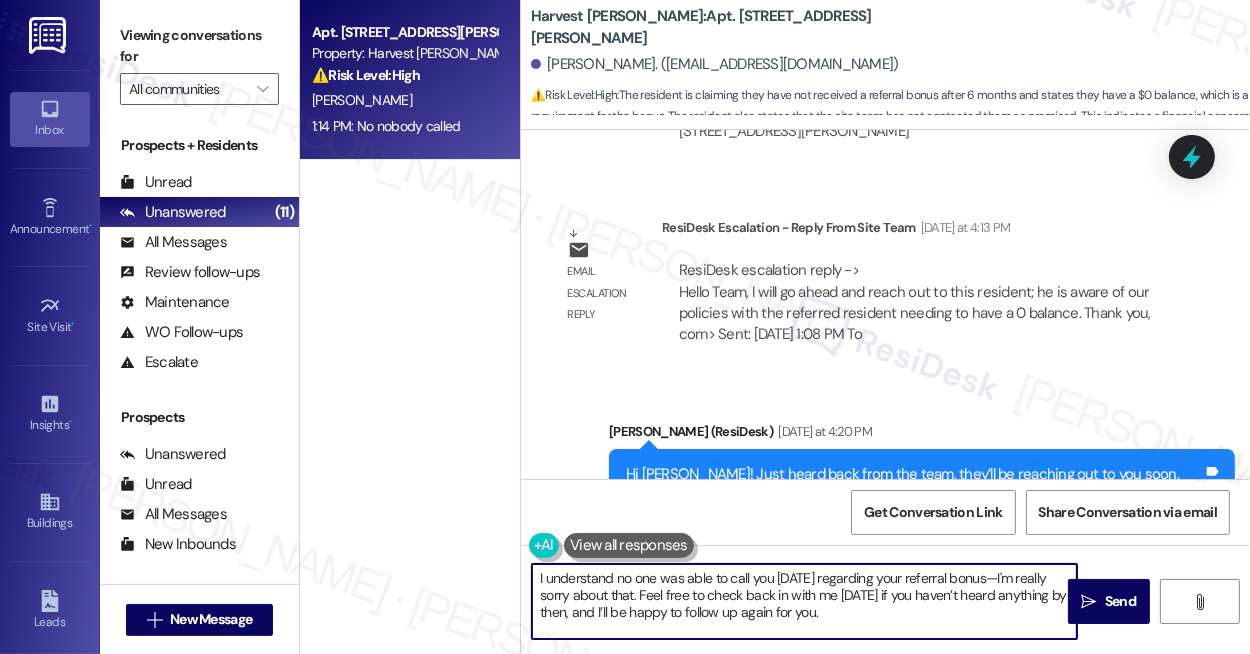 drag, startPoint x: 936, startPoint y: 614, endPoint x: 637, endPoint y: 596, distance: 299.54132 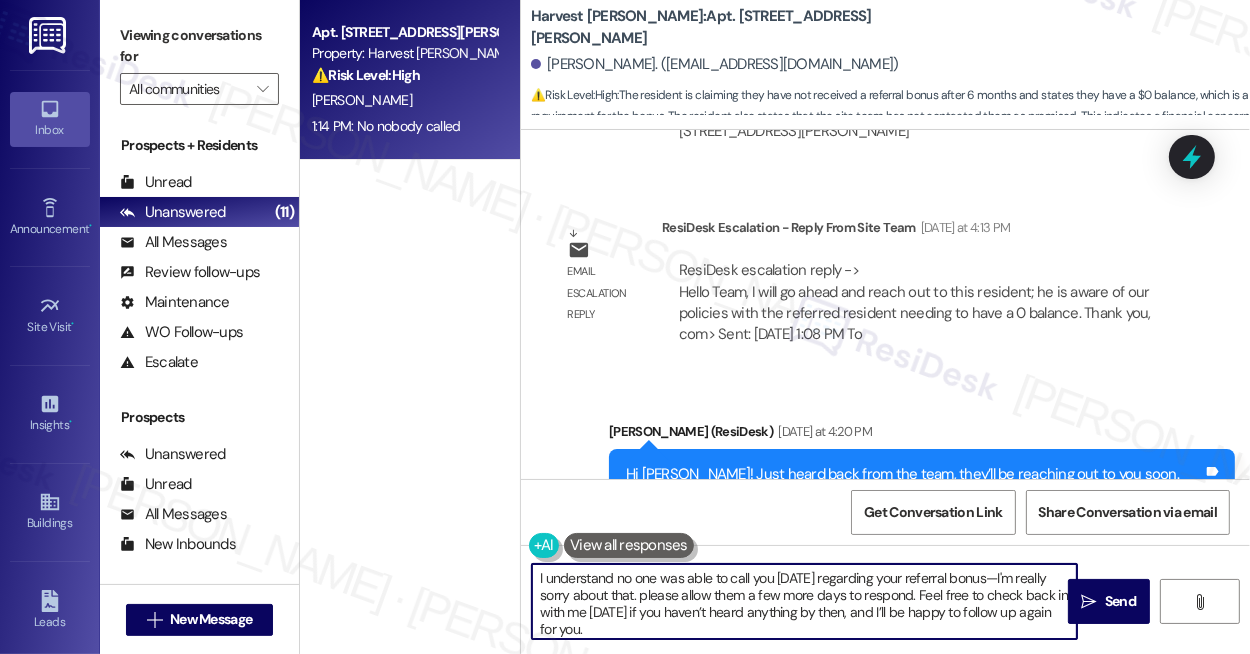 drag, startPoint x: 1001, startPoint y: 575, endPoint x: 669, endPoint y: 596, distance: 332.66348 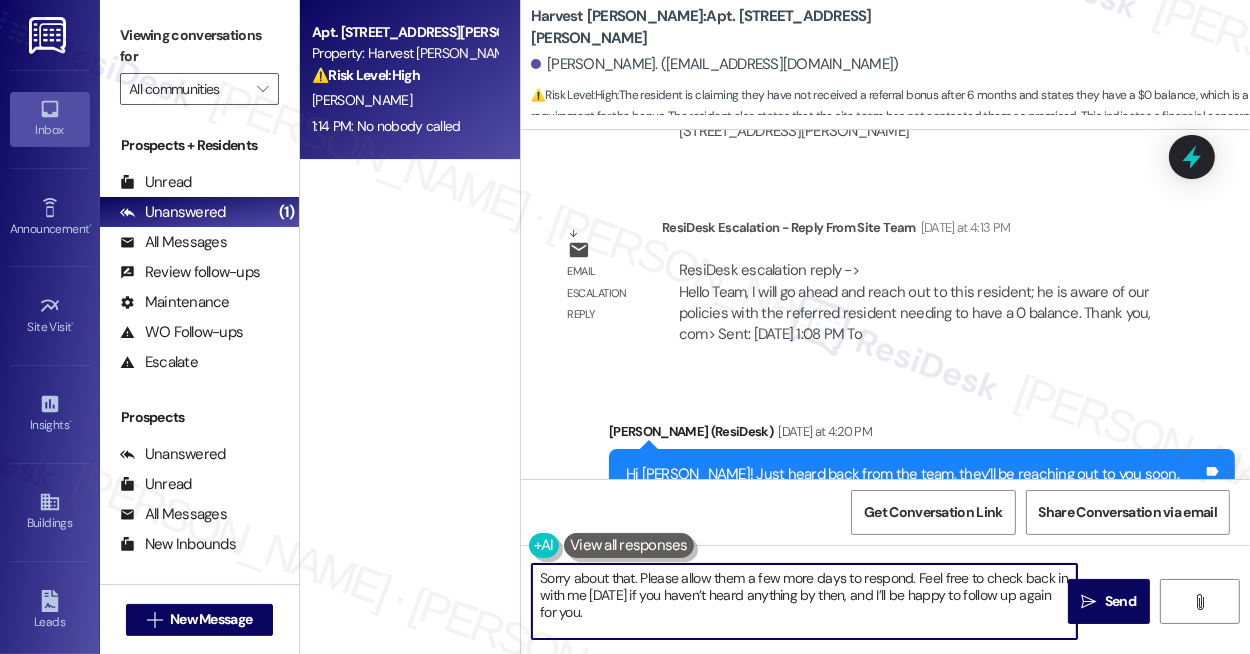 click on "Sorry about that. Please allow them a few more days to respond. Feel free to check back in with me [DATE] if you haven’t heard anything by then, and I’ll be happy to follow up again for you." at bounding box center (804, 601) 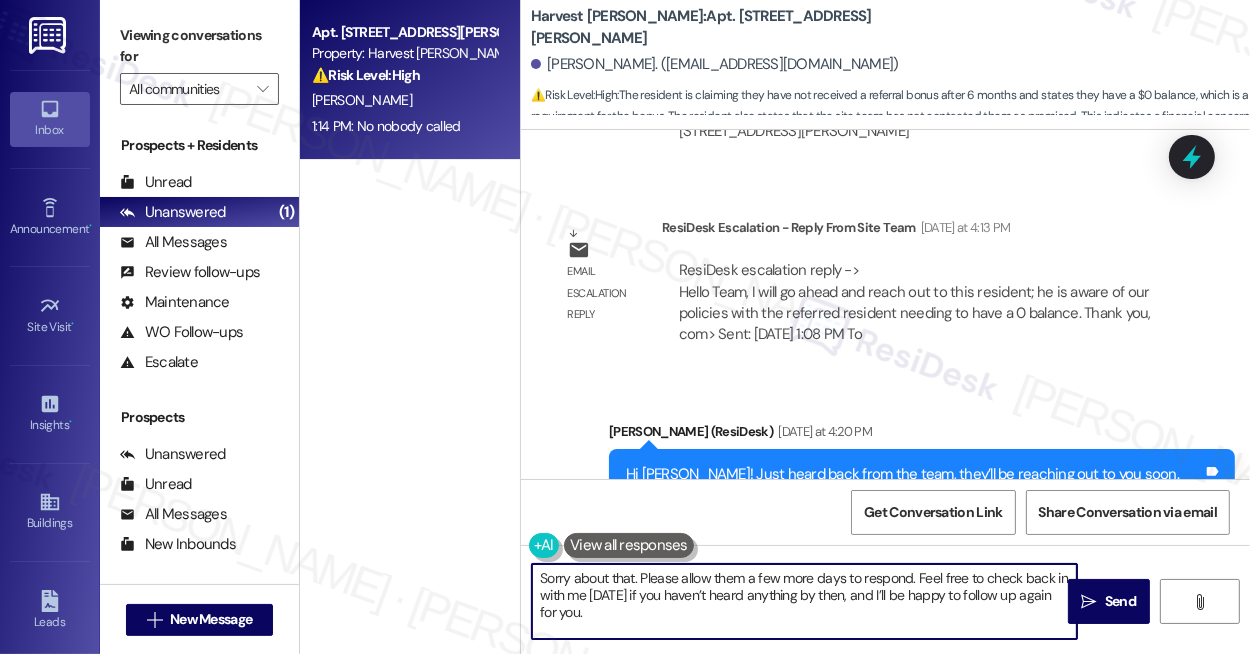 drag, startPoint x: 919, startPoint y: 575, endPoint x: 909, endPoint y: 574, distance: 10.049875 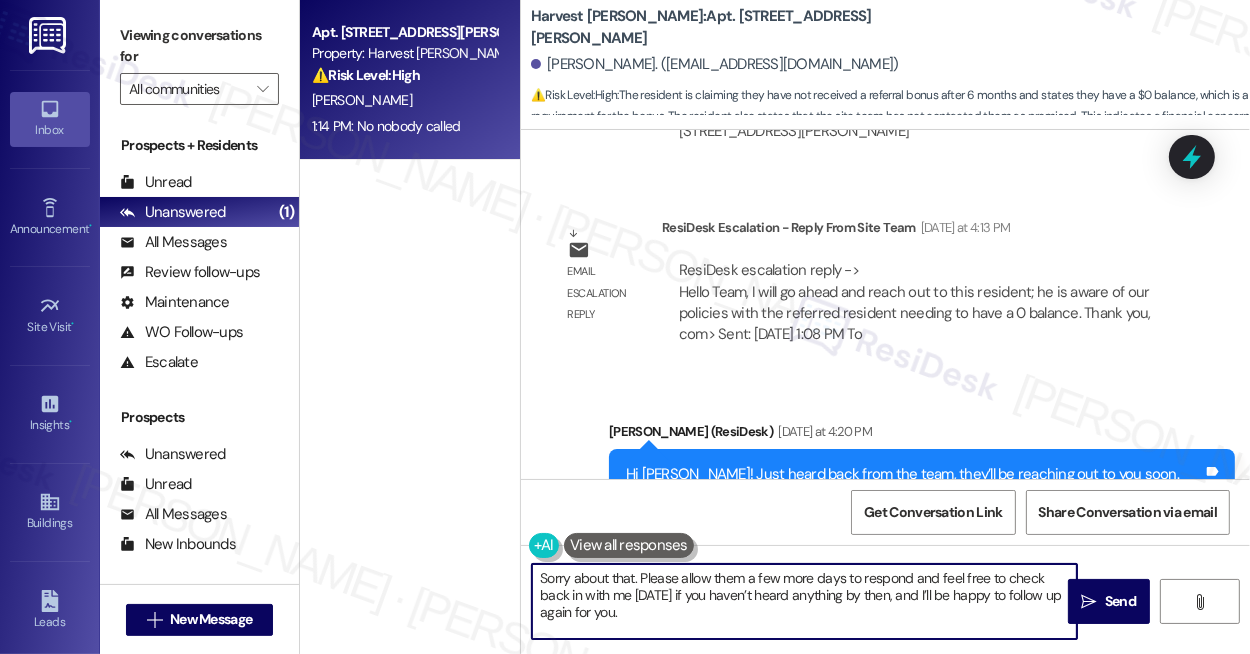 click on "Sorry about that. Please allow them a few more days to respond and feel free to check back in with me [DATE] if you haven’t heard anything by then, and I’ll be happy to follow up again for you." at bounding box center [804, 601] 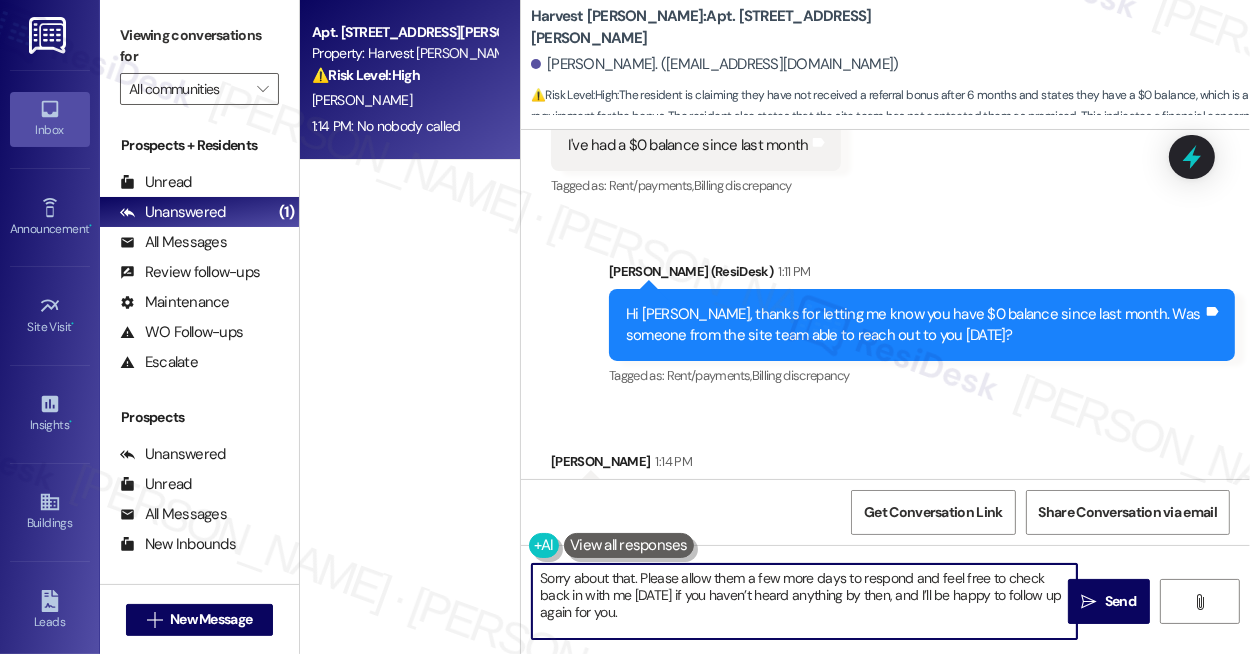 scroll, scrollTop: 6250, scrollLeft: 0, axis: vertical 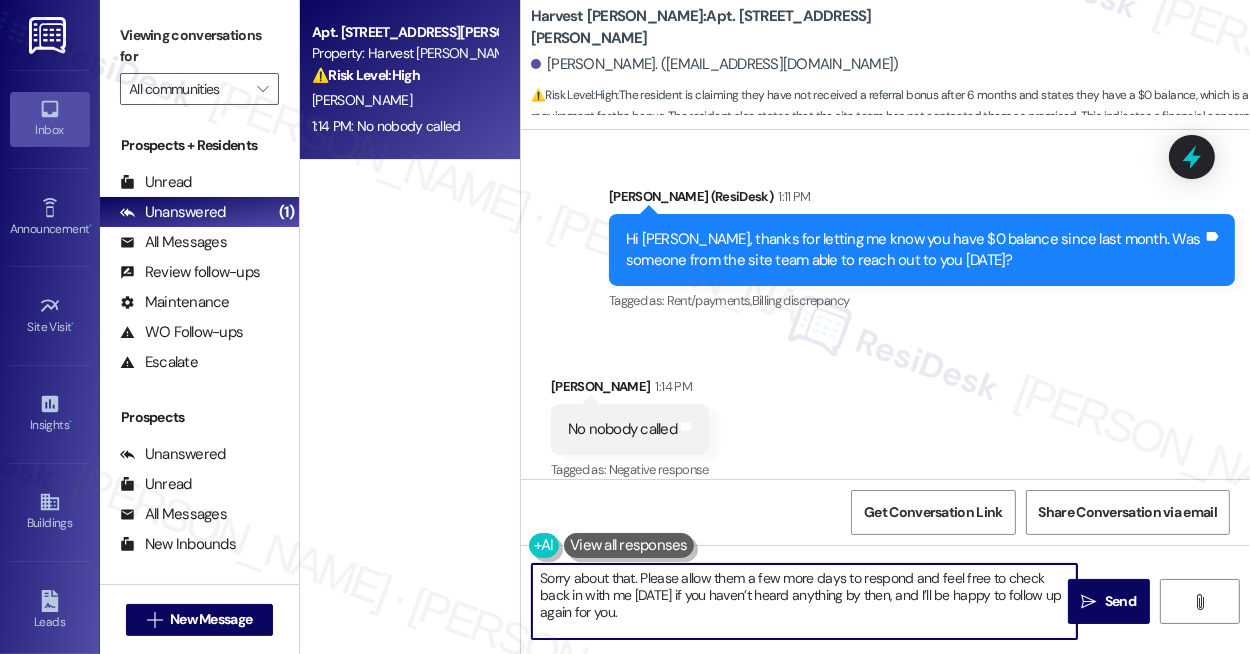 click on "Sorry about that. Please allow them a few more days to respond and feel free to check back in with me [DATE] if you haven’t heard anything by then, and I’ll be happy to follow up again for you." at bounding box center [804, 601] 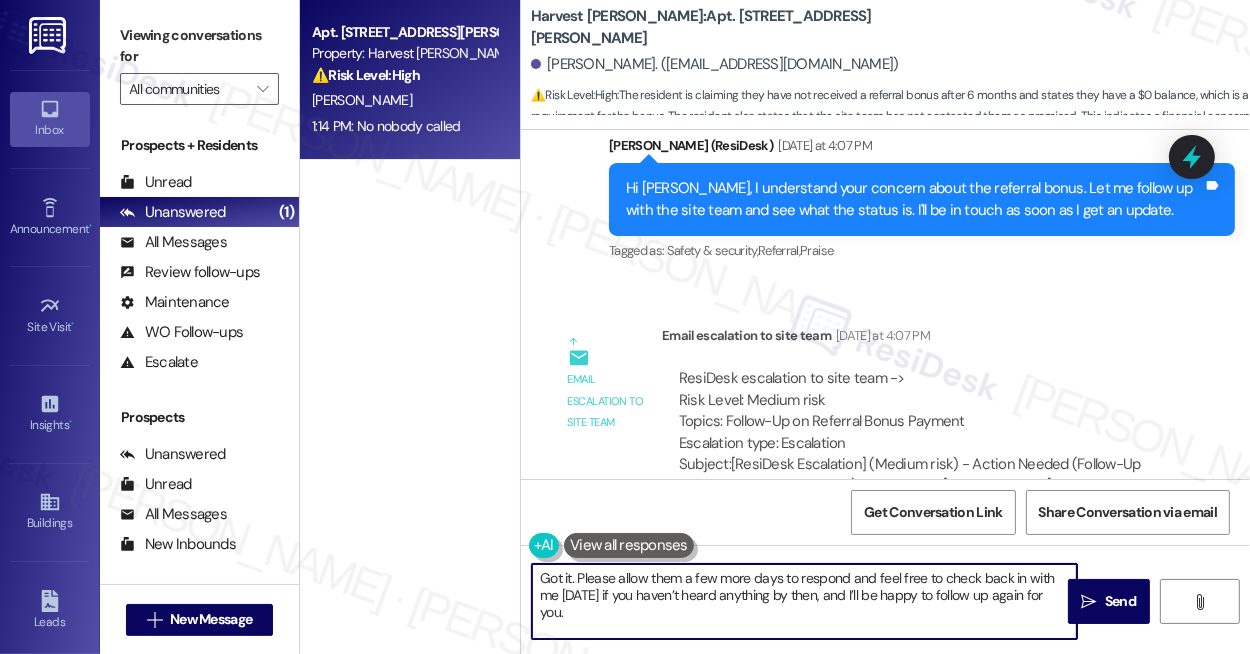 scroll, scrollTop: 5159, scrollLeft: 0, axis: vertical 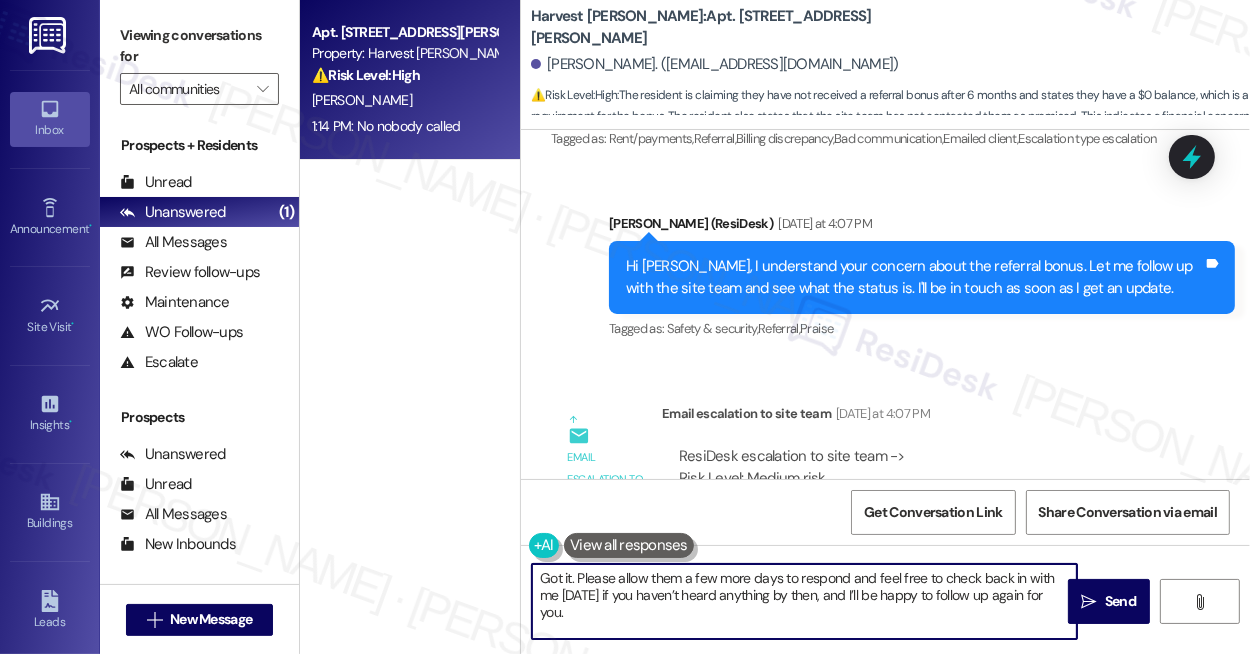 type on "Got it. Please allow them a few more days to respond and feel free to check back in with me [DATE] if you haven’t heard anything by then, and I’ll be happy to follow up again for you." 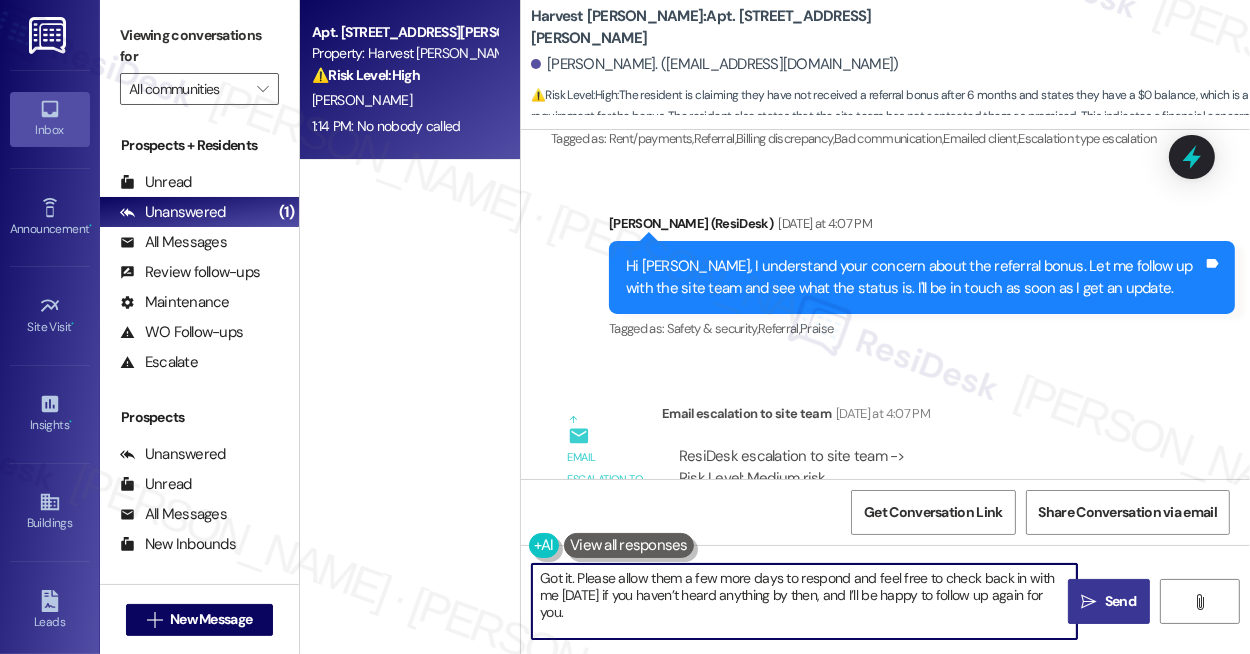 click on "Send" at bounding box center [1120, 601] 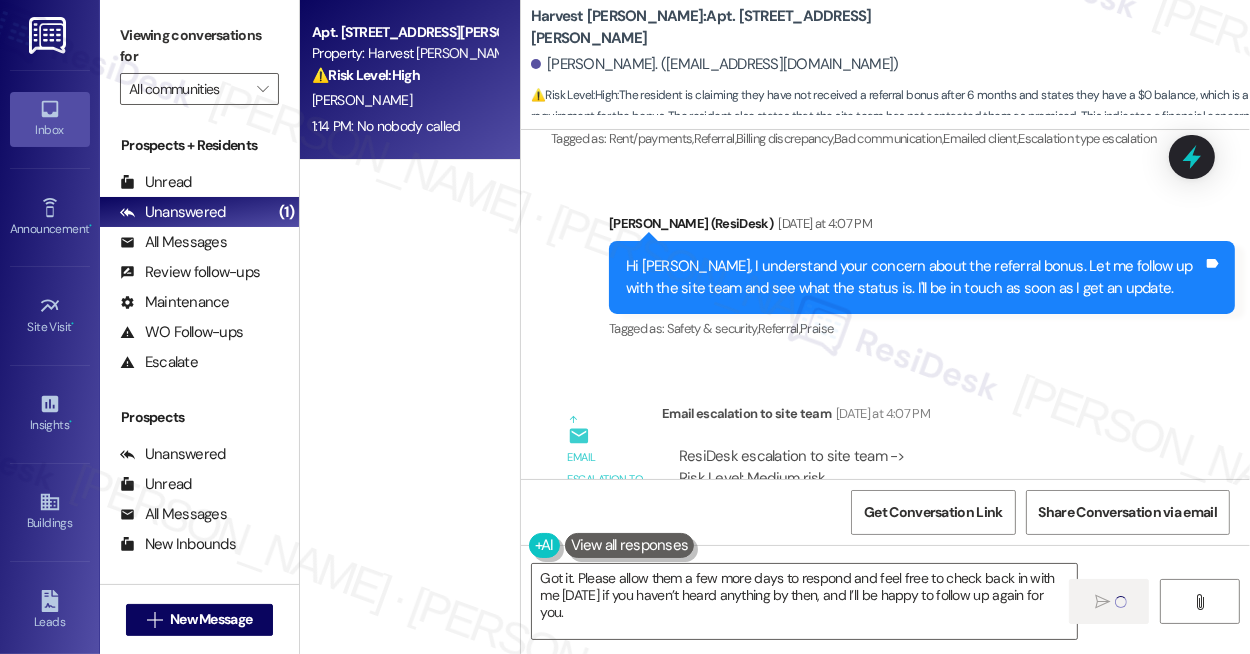 type 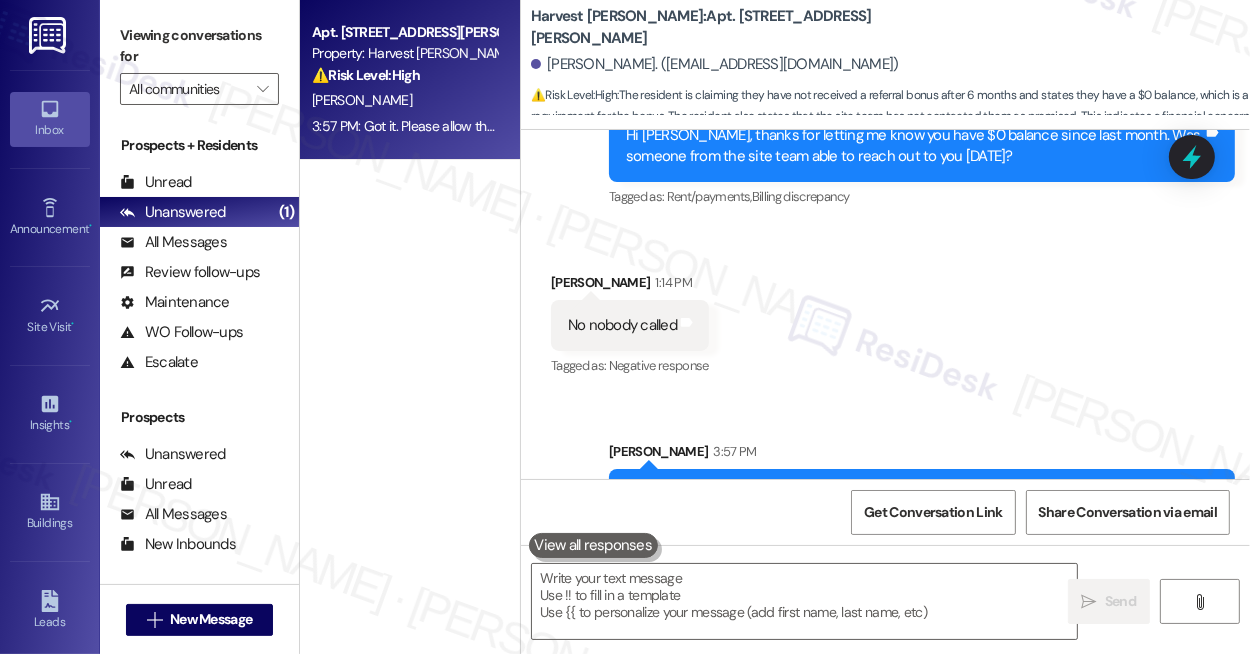 scroll, scrollTop: 6410, scrollLeft: 0, axis: vertical 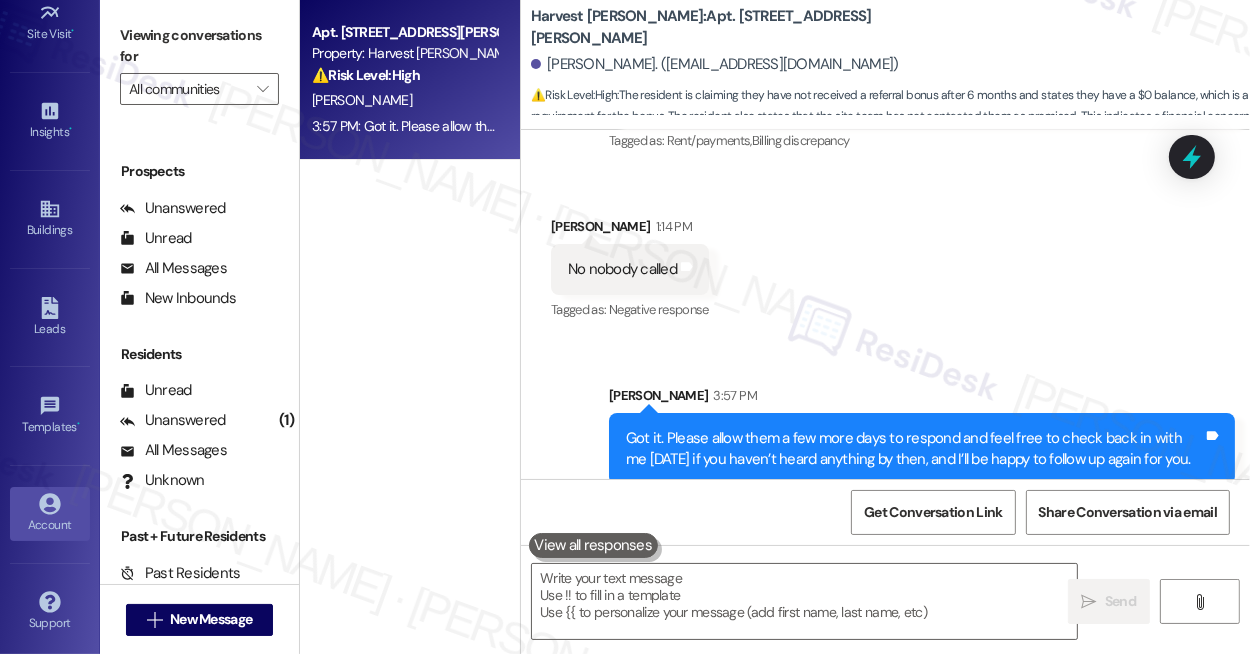 click 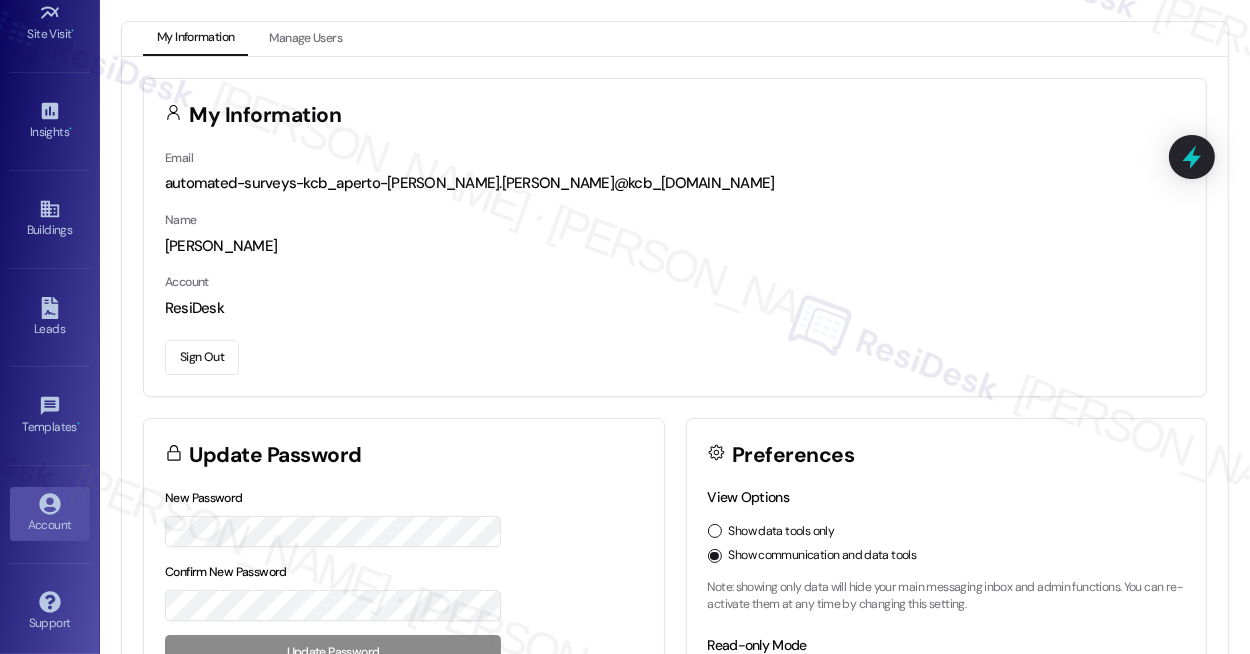 click on "Sign Out" at bounding box center (202, 357) 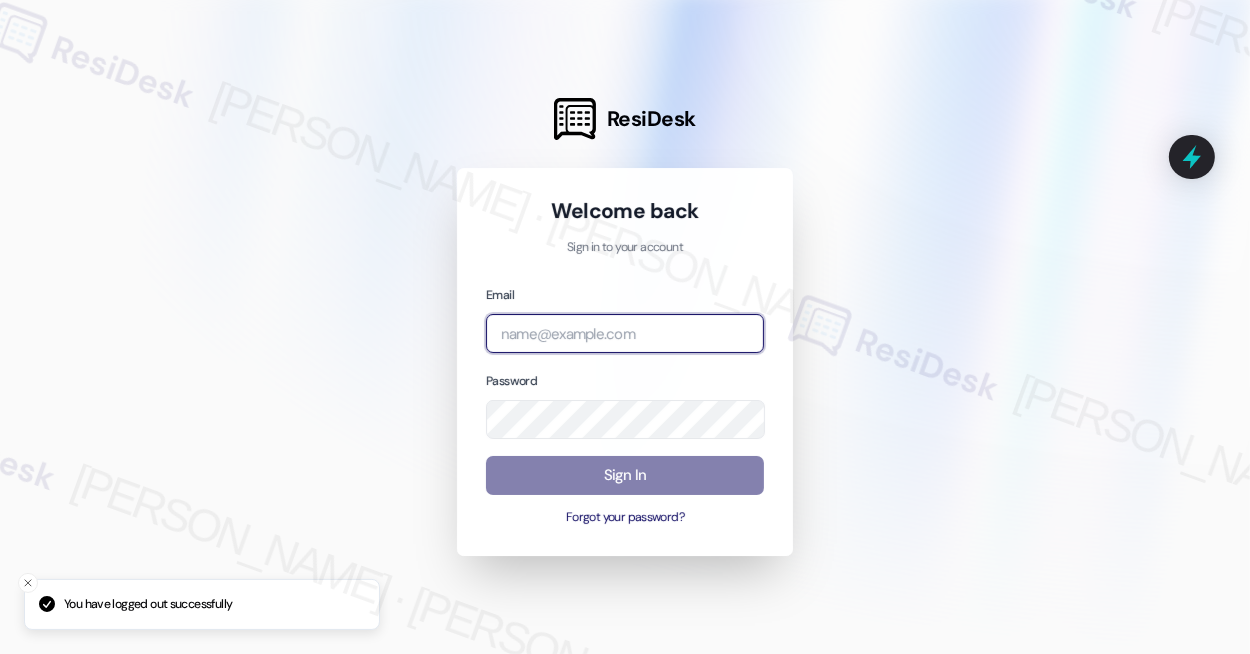 click at bounding box center [625, 333] 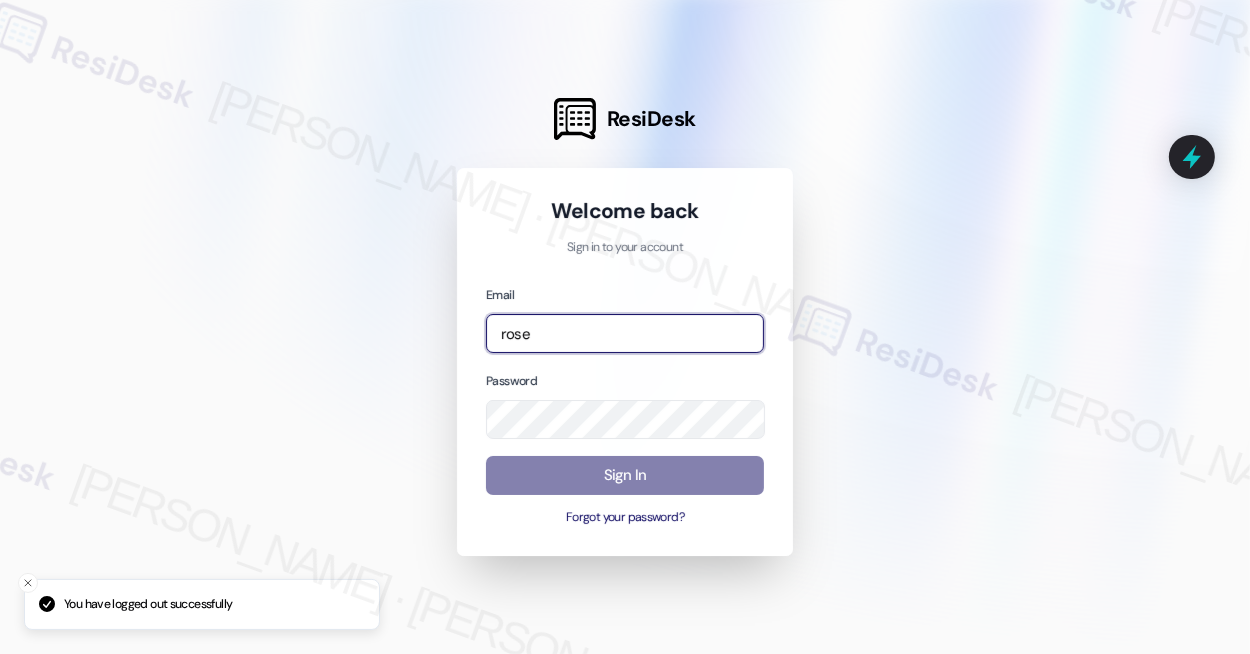 type on "automated-surveys-rose_life-[PERSON_NAME].[PERSON_NAME]@rose_[DOMAIN_NAME]" 